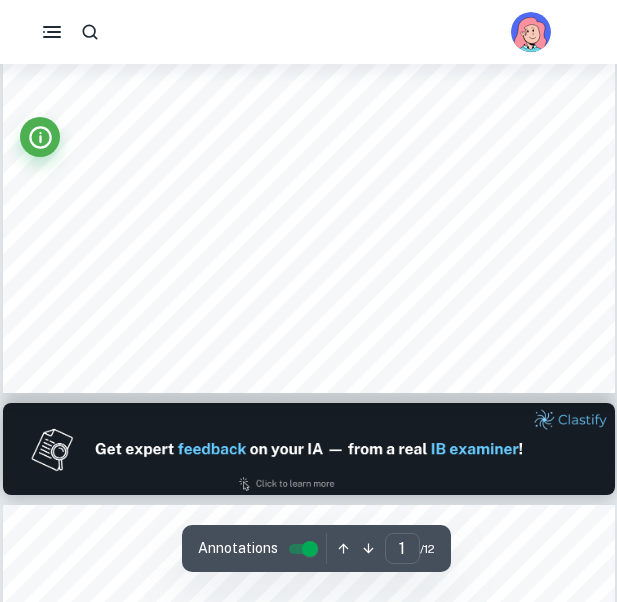 scroll, scrollTop: 0, scrollLeft: 0, axis: both 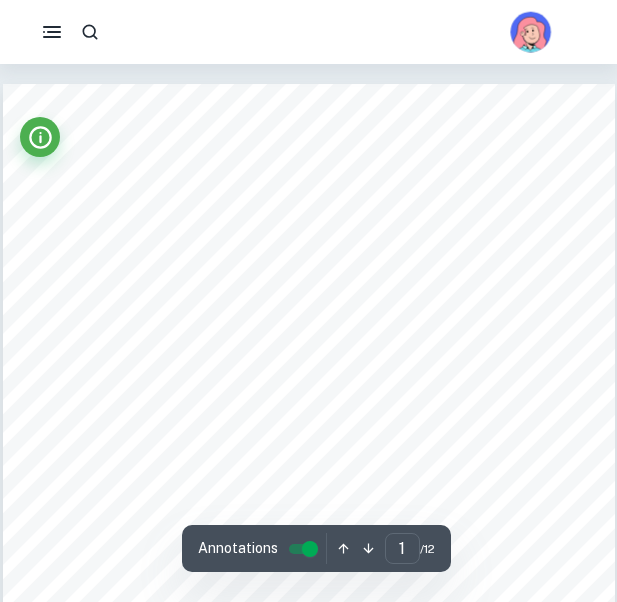 click at bounding box center (530, 34) 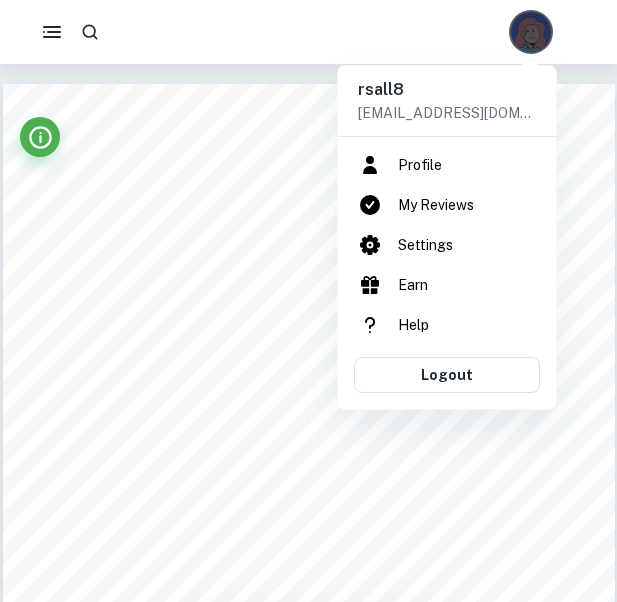 click on "My Reviews" at bounding box center (447, 205) 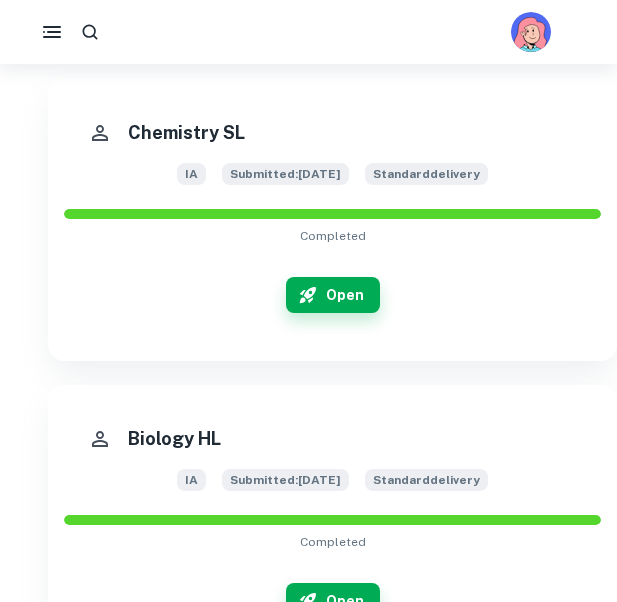 scroll, scrollTop: 563, scrollLeft: 0, axis: vertical 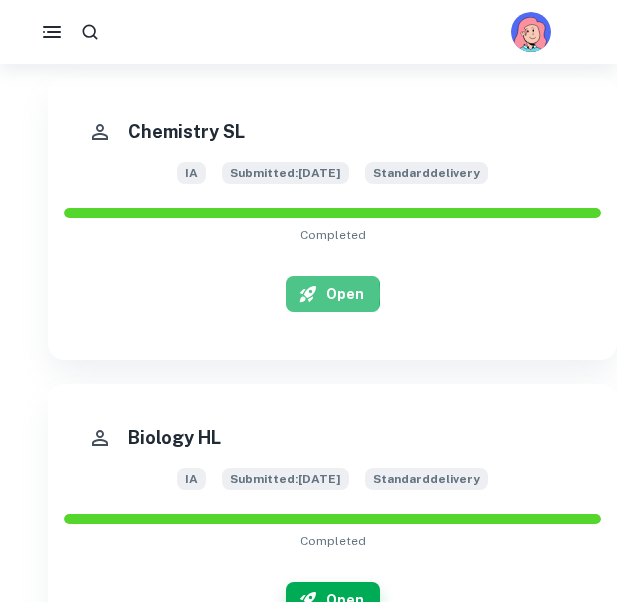 click 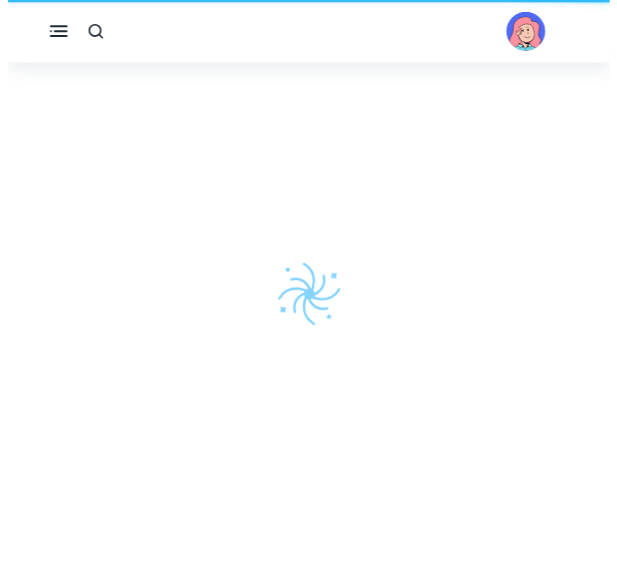 scroll, scrollTop: 0, scrollLeft: 0, axis: both 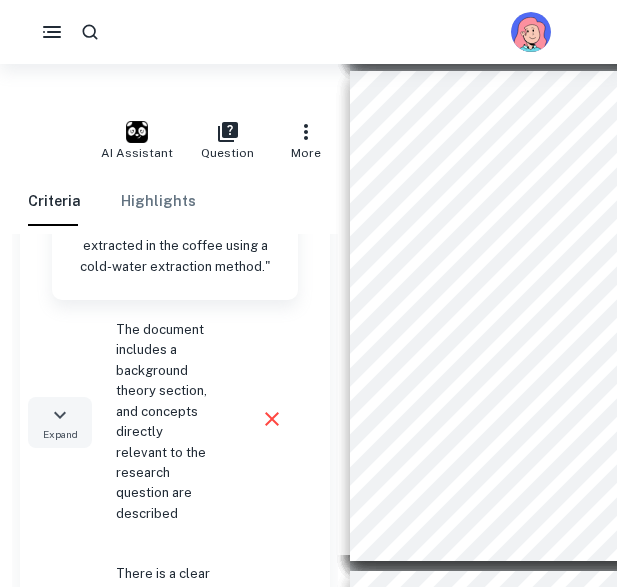 click 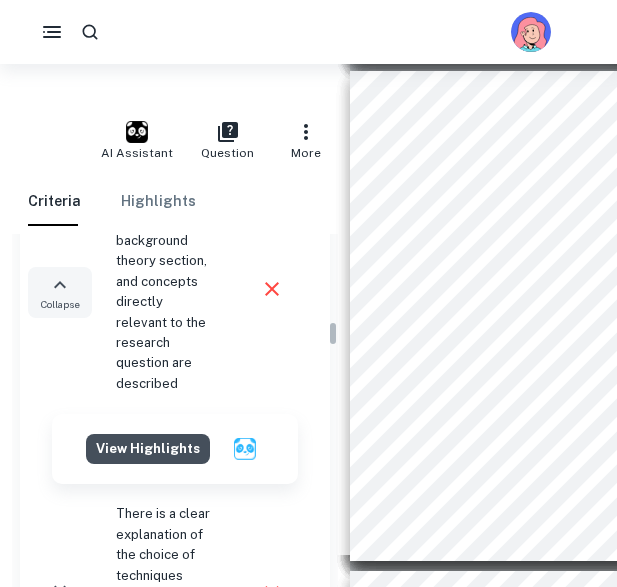 click on "View highlights" at bounding box center (148, 449) 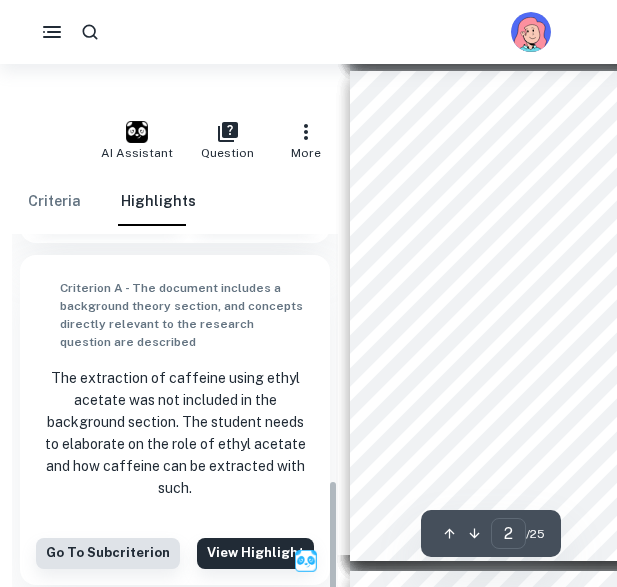scroll, scrollTop: 577, scrollLeft: 0, axis: vertical 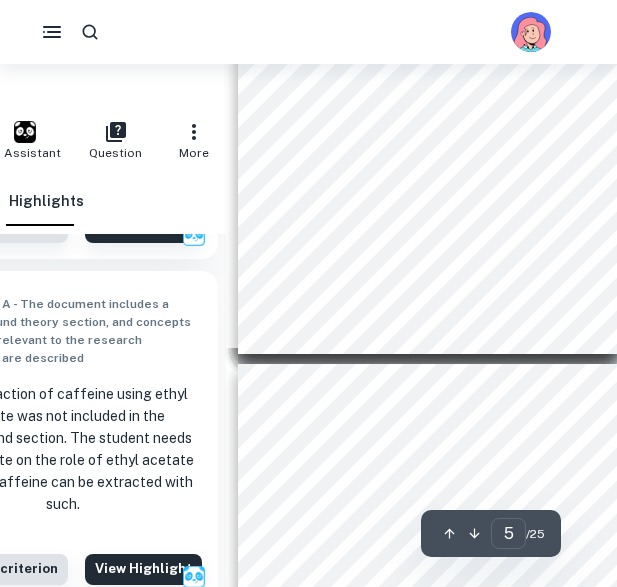 click on "Page   5   of   25 ([PERSON_NAME], 2023) . This shows it is more easily extracted in hotter temperatures, however in the presence of acids or other organic solvents (such as ethyl acetate) its solubility can be further modified ,   while no bonds are broken, which makes it good for solvent extraction ( [PERSON_NAME], 2023) . Dissolution is the act of incorporating a solvent   (the coffee)   into a liquid sol ution (water)   and involves   the breaking apart of the solvents attractive forces, as happens in cold - water extraction (Lumenlearning, 2024). Why Arabica beans and how roast level influences caffeine extraction? Arabica   coffee beans were used in this experiment because it is the most widely used coffee consumed worldwide (where it makes up a 60 - 70% of glob al coffee consumption). Because of this, Arabica coffee was chosen to make this study more representative of the real - world population (MSN, 2025) . Why study caffeine? intake is increasing with the consumption of energy drinks,   increasing" at bounding box center [427, 109] 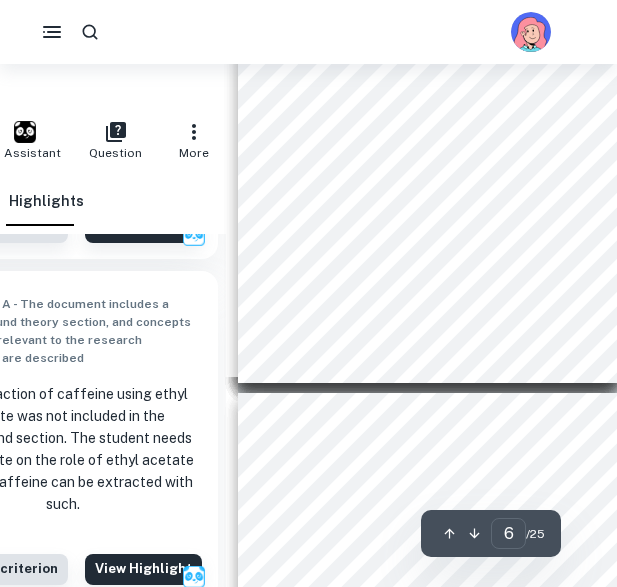 scroll, scrollTop: 2701, scrollLeft: 112, axis: both 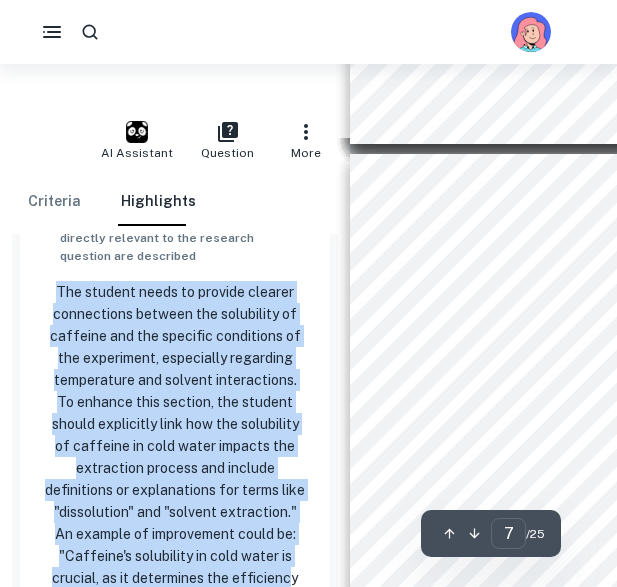 drag, startPoint x: 52, startPoint y: 290, endPoint x: 292, endPoint y: 584, distance: 379.52075 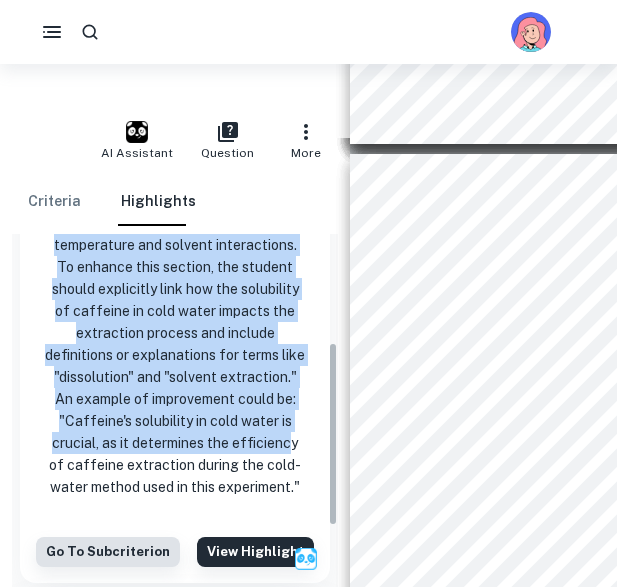 scroll, scrollTop: 245, scrollLeft: 0, axis: vertical 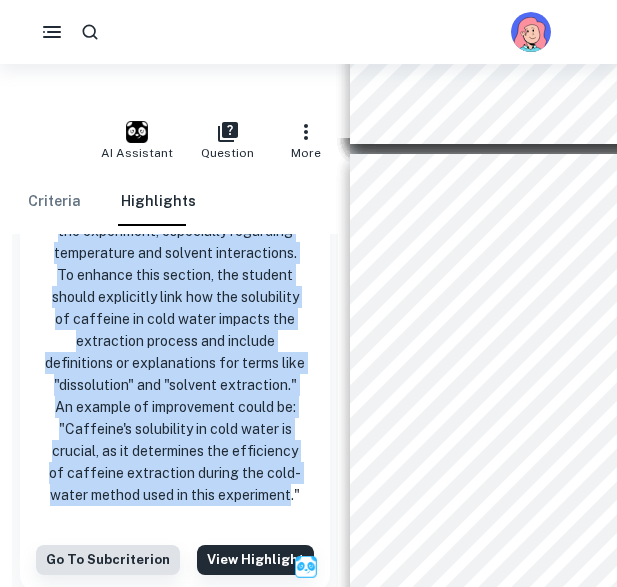 copy on "The student needs to provide clearer connections between the solubility of caffeine and the specific conditions of the experiment, especially regarding temperature and solvent interactions. To enhance this section, the student should explicitly link how the solubility of caffeine in cold water impacts the extraction process and include definitions or explanations for terms like "dissolution" and "solvent extraction." An example of improvement could be: "Caffeine's solubility in cold water is crucial, as it determines the efficiency of caffeine extraction during the cold-water method used in this experiment" 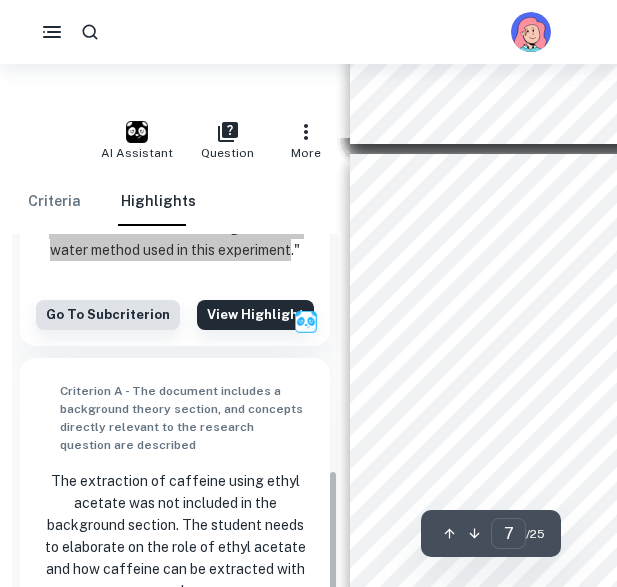 scroll, scrollTop: 577, scrollLeft: 0, axis: vertical 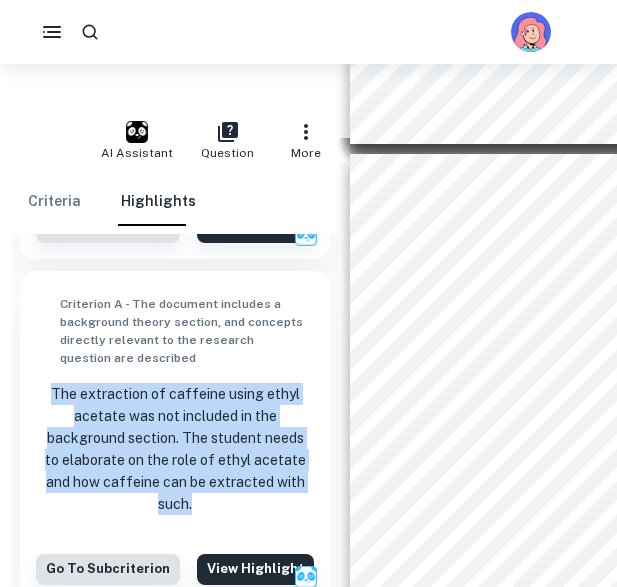 drag, startPoint x: 55, startPoint y: 395, endPoint x: 197, endPoint y: 513, distance: 184.62936 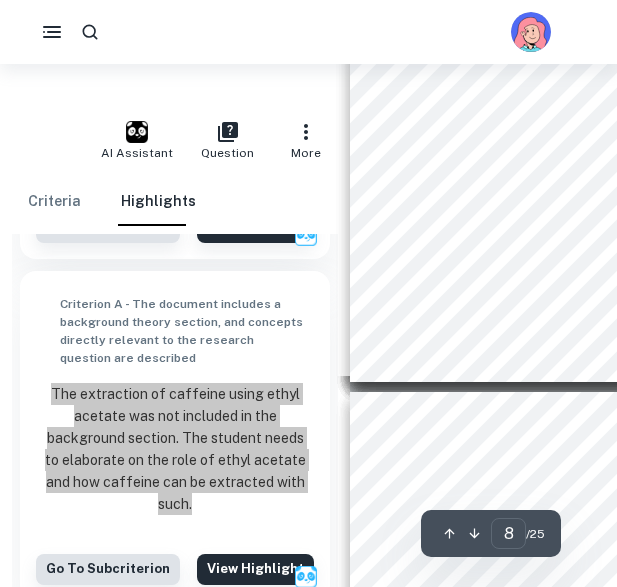scroll, scrollTop: 3695, scrollLeft: 0, axis: vertical 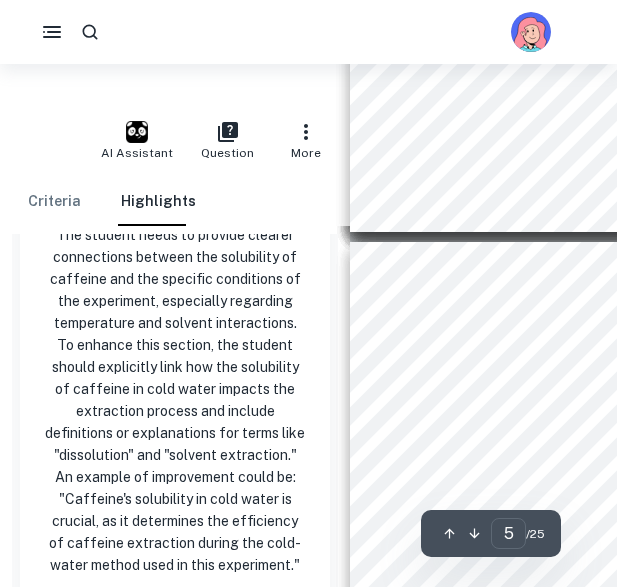 type on "6" 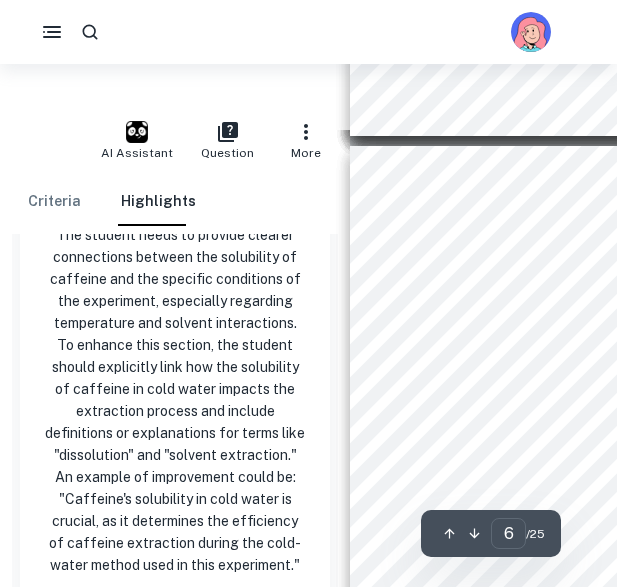 scroll, scrollTop: 2455, scrollLeft: 0, axis: vertical 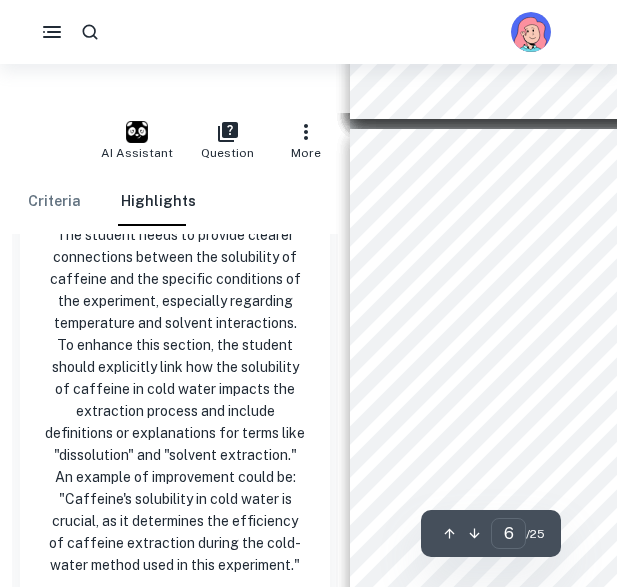click on "Page   6   of   25 Aim: The aim of this experiment is to test how the roast ing   level of Arabica coffee beans ( 2, 4, 6, 8,10 ) affects caffeine content that can be extracted from 10g of coffee. Hypothesis: The le ast (light)   roasted coffee, will have a higher caffeine content in 10mg of the coffee than coffee of higher roast levels, because of caffeine degradation and lower retention in darker roasts. Hypothesis support : This hypothesis is supported by the theory that   when roasted, beans lose water and become less dense.   Light   roasted coffee beans   a re also seen to   preserve more of their natural   acidity   and caffeine content   (King, 2024) . Variables: The   independent variable   is the roast   level   of   coffee; roast levels light, medium, medium - dark, dark, very dark . This allows for measurable   differences   in caffeine content.   The roast type will be measured based on time spent roasting   and the roasting temperature as defined in the introduction. The   dependent variable" at bounding box center [539, 374] 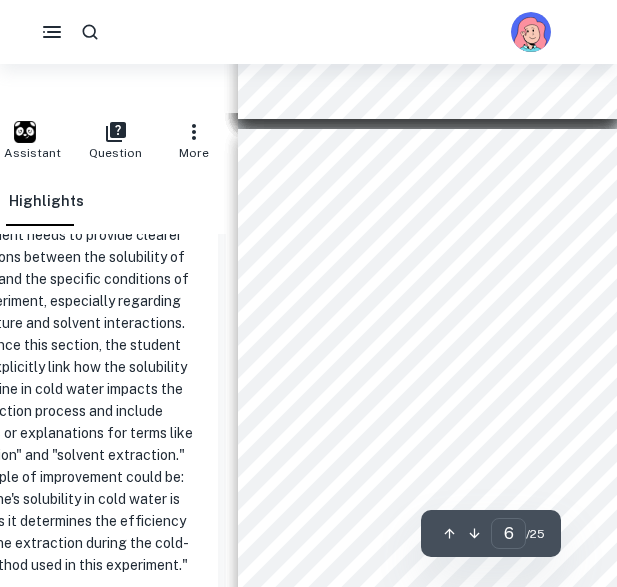 scroll, scrollTop: 2562, scrollLeft: 112, axis: both 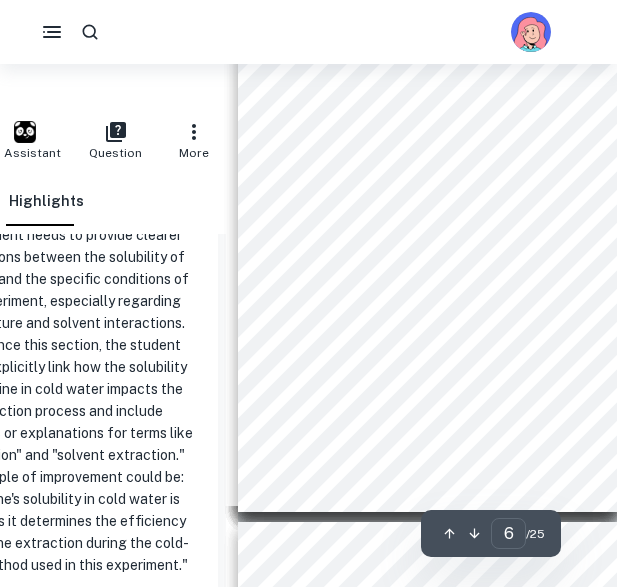 click on "Page   6   of   25 Aim: The aim of this experiment is to test how the roast ing   level of Arabica coffee beans ( 2, 4, 6, 8,10 ) affects caffeine content that can be extracted from 10g of coffee. Hypothesis: The le ast (light)   roasted coffee, will have a higher caffeine content in 10mg of the coffee than coffee of higher roast levels, because of caffeine degradation and lower retention in darker roasts. Hypothesis support : This hypothesis is supported by the theory that   when roasted, beans lose water and become less dense.   Light   roasted coffee beans   a re also seen to   preserve more of their natural   acidity   and caffeine content   (King, 2024) . Variables: The   independent variable   is the roast   level   of   coffee; roast levels light, medium, medium - dark, dark, very dark . This allows for measurable   differences   in caffeine content.   The roast type will be measured based on time spent roasting   and the roasting temperature as defined in the introduction. The   dependent variable" at bounding box center [427, 267] 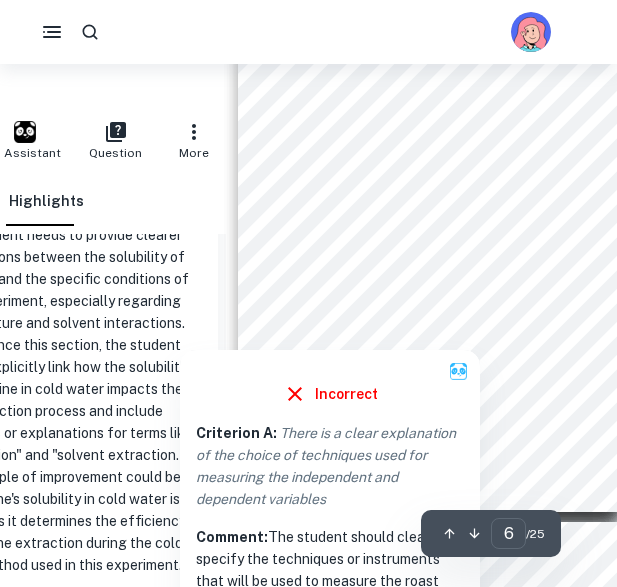 click at bounding box center (316, 311) 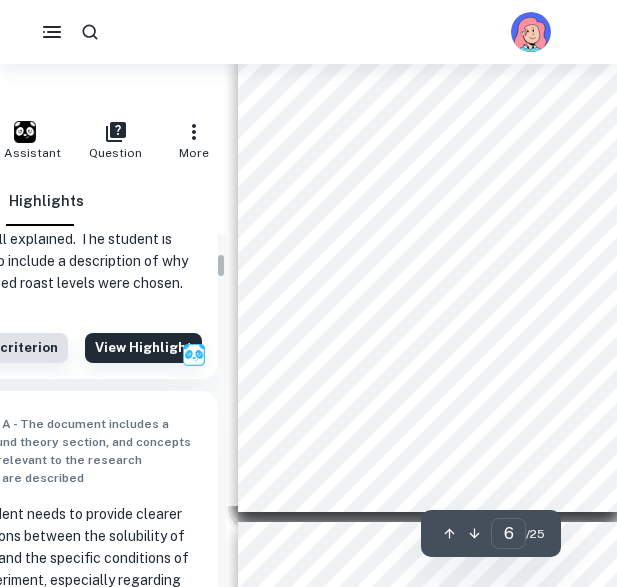 scroll, scrollTop: 2770, scrollLeft: 112, axis: both 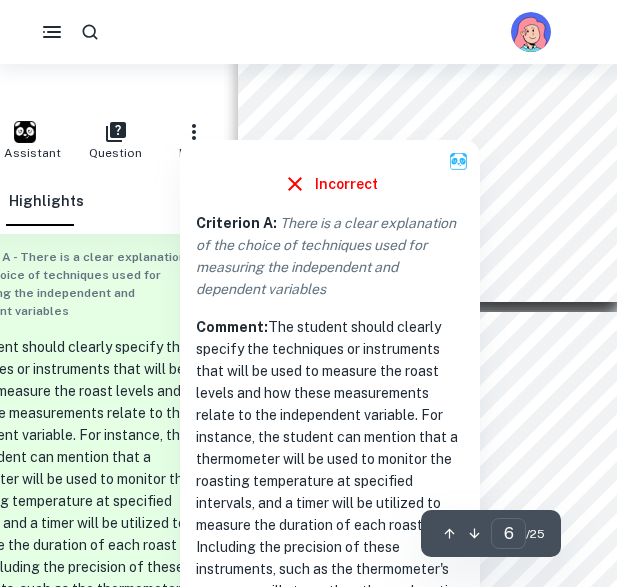 click at bounding box center (316, 101) 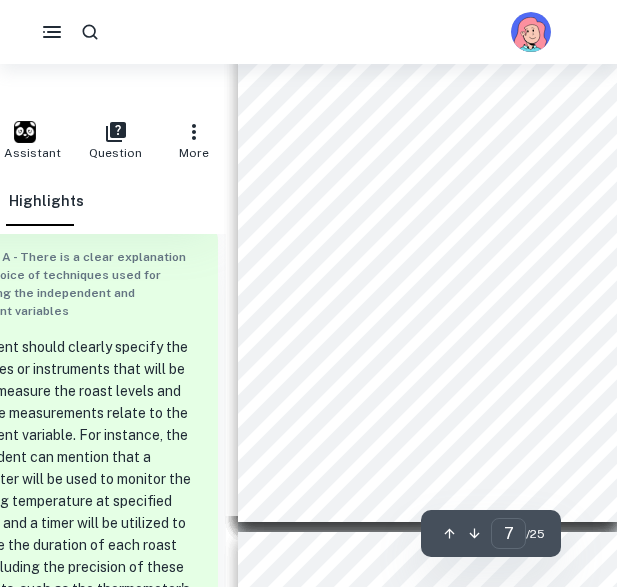 scroll, scrollTop: 3109, scrollLeft: 112, axis: both 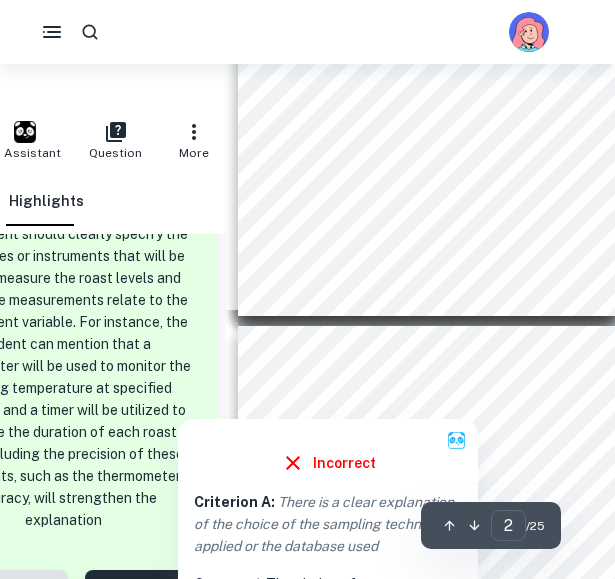 click on "Page   3   of   25 Research Question: How does the roas ting time   of Arabica coffee beans (roast   level   2 ; roasted for 6 - 9 minutes at 1 92.5 °C,   4 ; 7 - 11 minutes at 21 4.5 °C,   6 ;   9 - 13 minutes at 22 2.5 °C,   8 ; 12 - 15 minutes at 2 3 5°C,   1 ; 15 - 18 minutes at 2 52.5 °C ) using a ratio of 10g   (±0.001g)   of coffee   in   50mL   (±5mL)   of water affect the amount of caffeine extracted in the coffee using a cold - water extraction method (overnight, 24 - hour steep)? Introduction: What is caffeine? Caffeine is an organic compound, more specifically an alkaloid, which means it   contains nitrogen . (Britannica, 2018).   Caffeine is also a purine with a   molecular formula of C8H10N4O2,   and   is known by many scientific names, including   1,3,7 - Trimethylxanthine   (GeeksforGeeks, 2022). Visibly, caffeine has an odorless which crystalline structure, and   is known for having a bitter taste. Caffeine is a natural stimulant, which causes a person to stay awake and alert     It is" at bounding box center (427, 571) 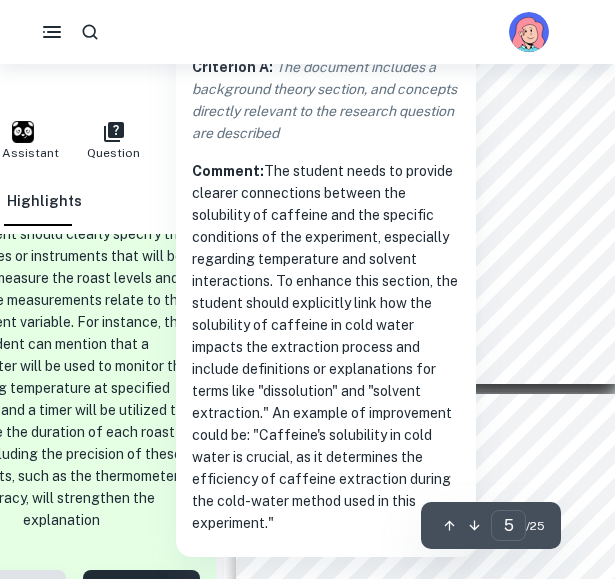 scroll, scrollTop: 2213, scrollLeft: 114, axis: both 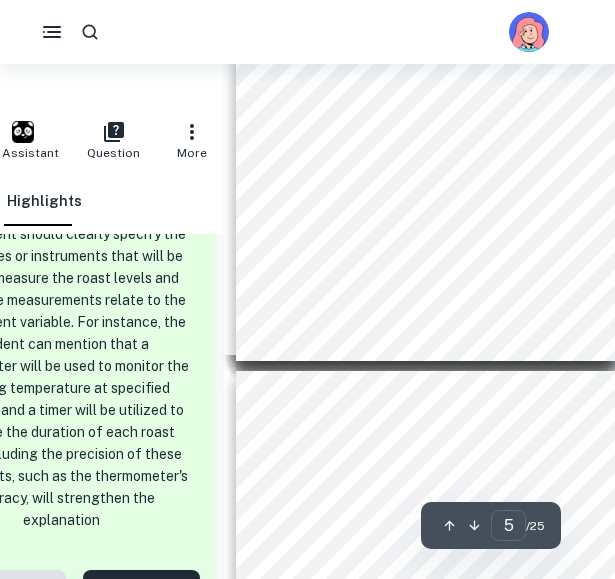 click on "Ask Clai 5 ​ / 25 Page   1   of   25 The relationship between   Arabica   coffee roast   level (time spent roasting at certain heats)   and   the   caffeine content extracted IB Chem istry SL   IA Word count:   29 87 /3000 Student code:   lhc052 Page   2   of   25 Contents: Research Question:   ................................ ................................ ................................ ......   3 Introduction:   ................................ ................................ ................................ ...............   3 Aim: ................................ ................................ ................................ ..........................   6 Hypothesis:   ................................ ................................ ................................ ................   6 Hypothesis support:   ................................ ................................ ................................ .....   6 Variables:   ................................ ................................" at bounding box center [425, 4116] 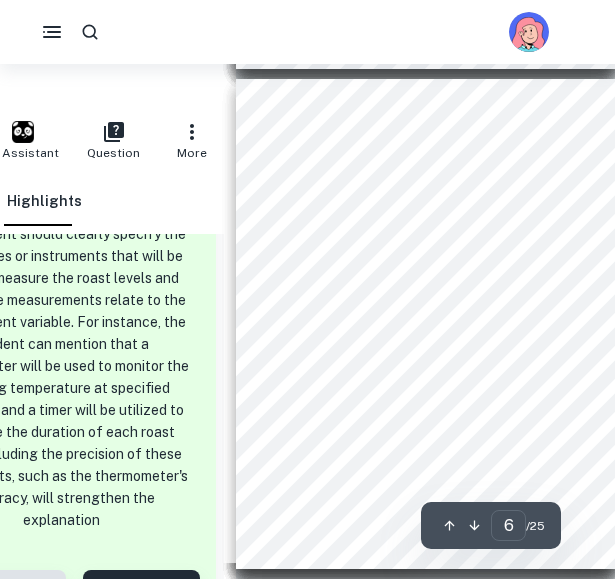 scroll, scrollTop: 2576, scrollLeft: 114, axis: both 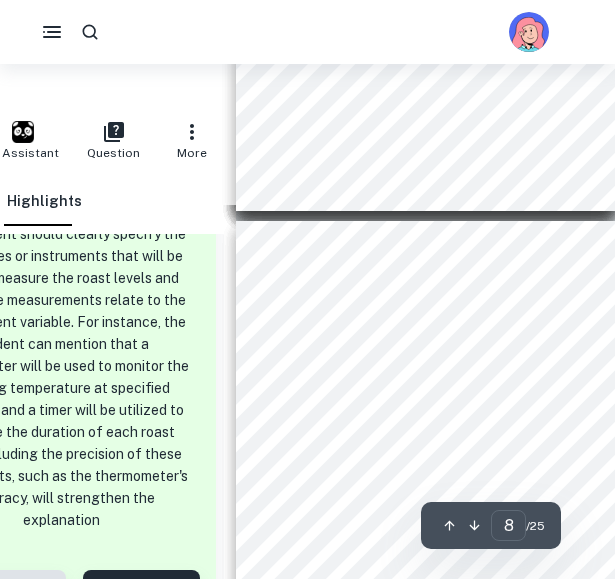 click on "Page   8   of   25 Methodology: Cold Water Extraction Materials -   50mg of each coffee   grounds   of   roast levels   2, 4, 6, 8, 10   (not of instant coffee) -   1250mL   distilled water -   25 beakers size 100mL   ( ± 10   mL ) -   5 0   beakers size 250mL   ( ± 25   mL ) -   Microscales   ( ± 0 . 001 𝑔   ) -   Measuring cylinder   ( 50 𝑚𝐿   ±   0 . 5   ) -   Measuring cylinders ( 10 𝑚𝐿   ±   0 . 1   ) -   Reagent spoon -   Glad wrap -   Filter paper -   Funnel -   Ethyl acetate 250mL -   H ot plate -   Lab coat -   Lab glasses -   Fume hood -   Disinfectant -   Paper towels -   Retort stand -   clamp" at bounding box center (425, 466) 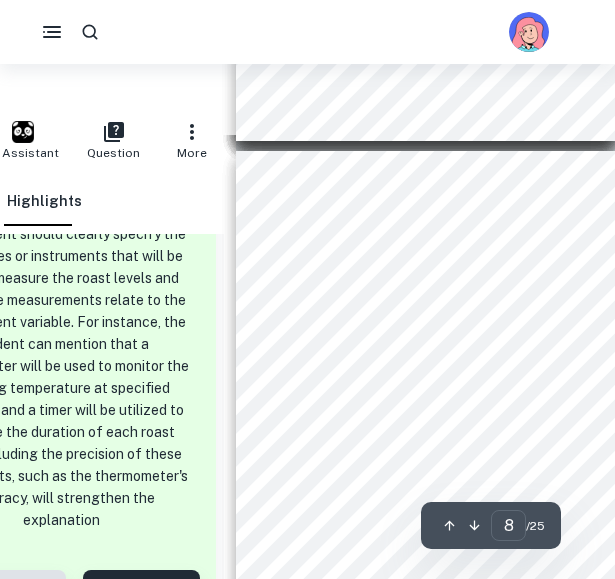 click on "Page   8   of   25 Methodology: Cold Water Extraction Materials -   50mg of each coffee   grounds   of   roast levels   2, 4, 6, 8, 10   (not of instant coffee) -   1250mL   distilled water -   25 beakers size 100mL   ( ± 10   mL ) -   5 0   beakers size 250mL   ( ± 25   mL ) -   Microscales   ( ± 0 . 001 𝑔   ) -   Measuring cylinder   ( 50 𝑚𝐿   ±   0 . 5   ) -   Measuring cylinders ( 10 𝑚𝐿   ±   0 . 1   ) -   Reagent spoon -   Glad wrap -   Filter paper -   Funnel -   Ethyl acetate 250mL -   H ot plate -   Lab coat -   Lab glasses -   Fume hood -   Disinfectant -   Paper towels -   Retort stand -   clamp" at bounding box center [425, 396] 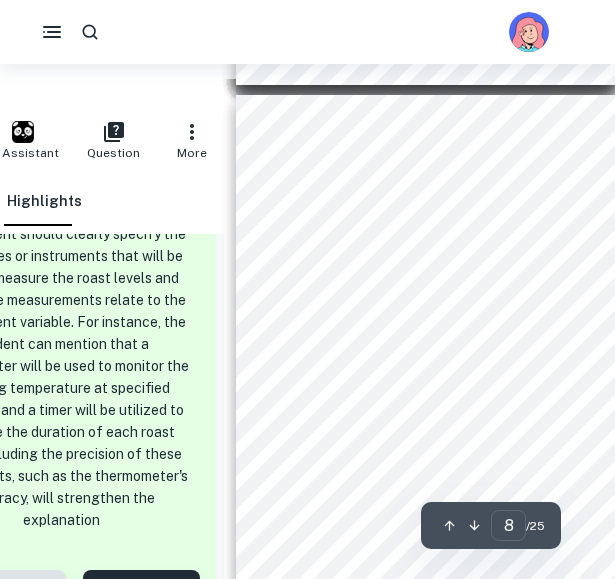 scroll, scrollTop: 3491, scrollLeft: 114, axis: both 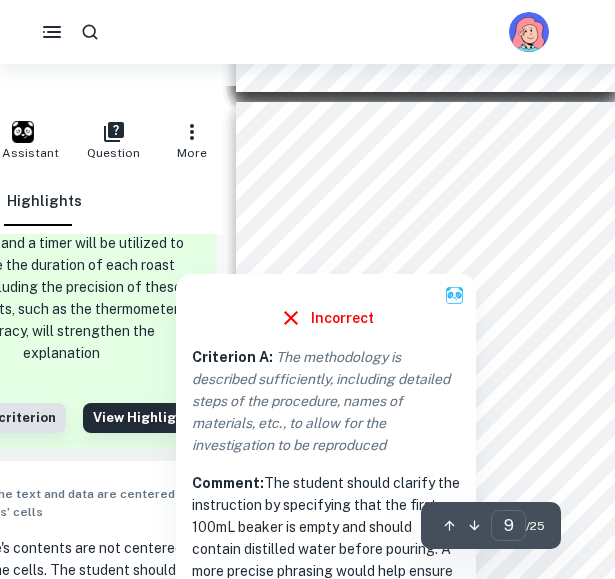 click on ". Pour" at bounding box center (549, 247) 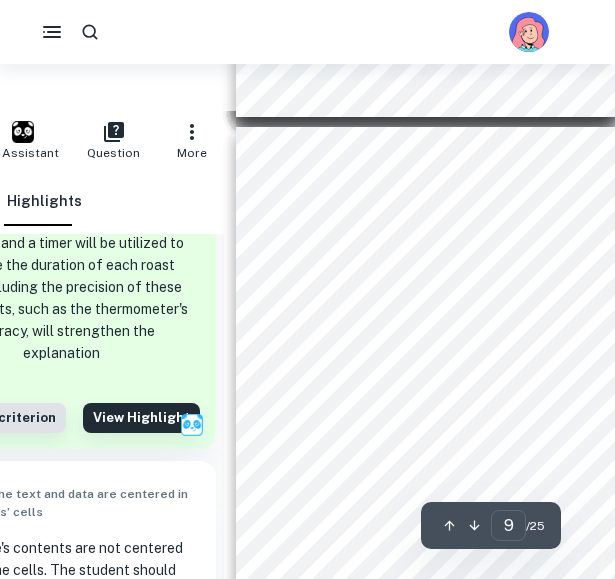 scroll, scrollTop: 3956, scrollLeft: 114, axis: both 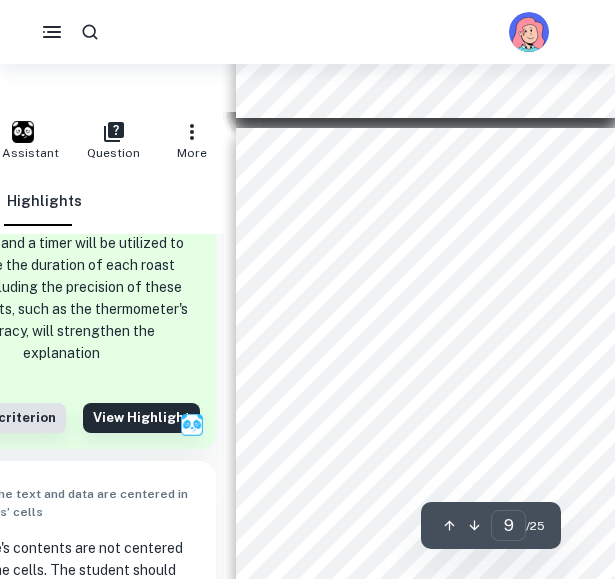 click on ". Pour" at bounding box center [549, 273] 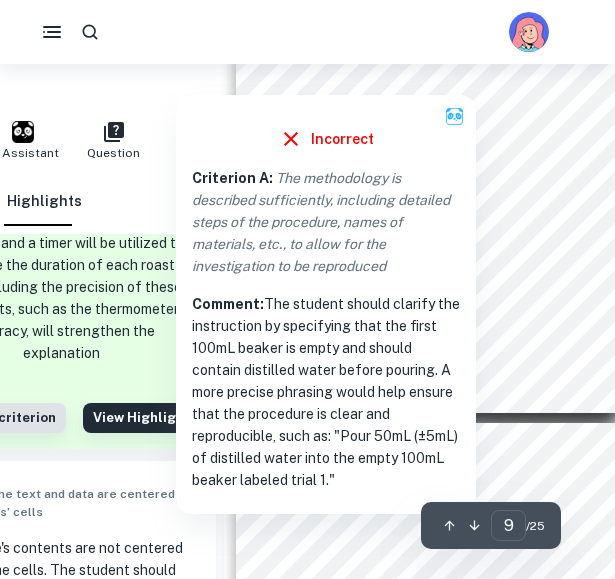 scroll, scrollTop: 4162, scrollLeft: 114, axis: both 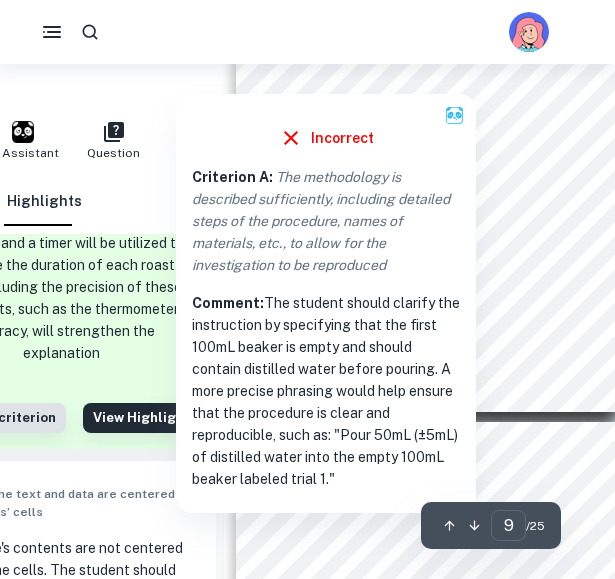 click on ". Pour" at bounding box center [549, 67] 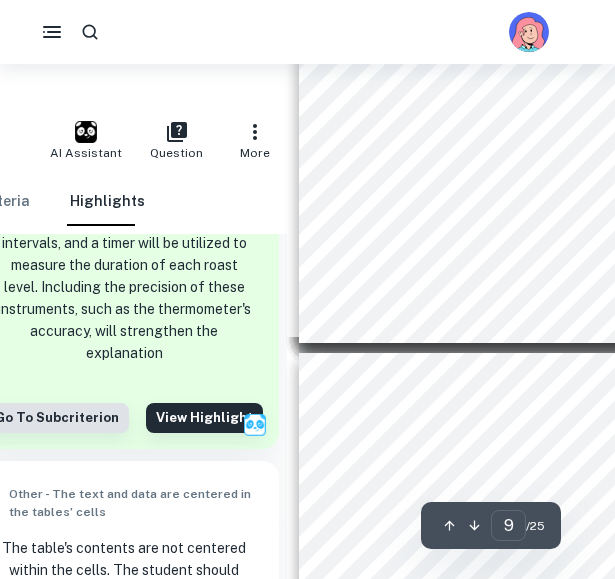 scroll, scrollTop: 4236, scrollLeft: 47, axis: both 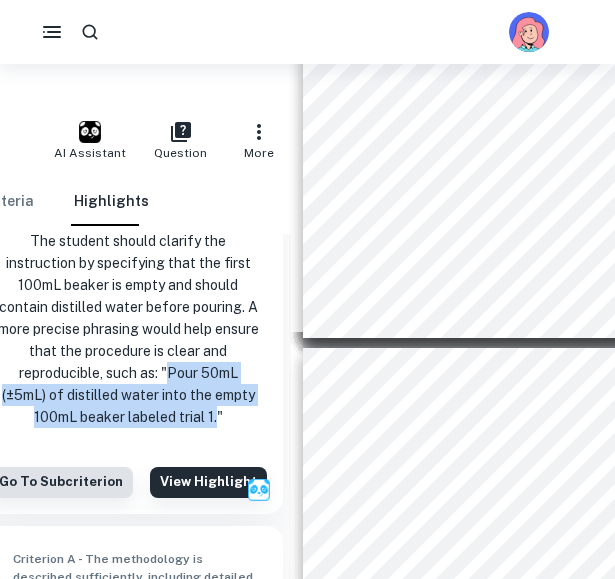 drag, startPoint x: 217, startPoint y: 400, endPoint x: 167, endPoint y: 351, distance: 70.00714 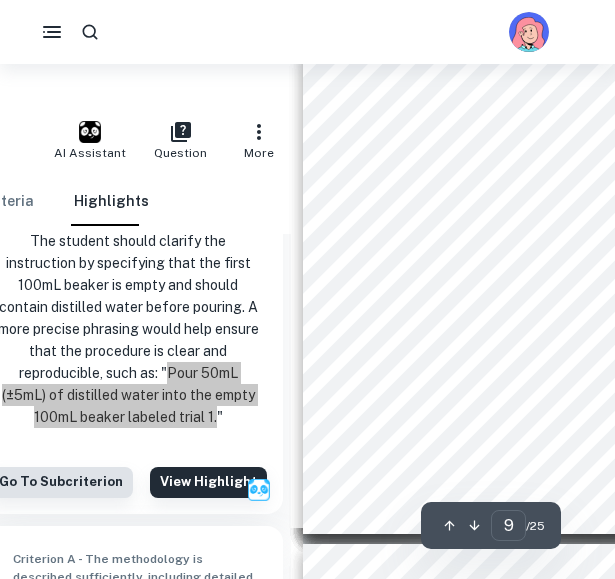 scroll, scrollTop: 4028, scrollLeft: 74, axis: both 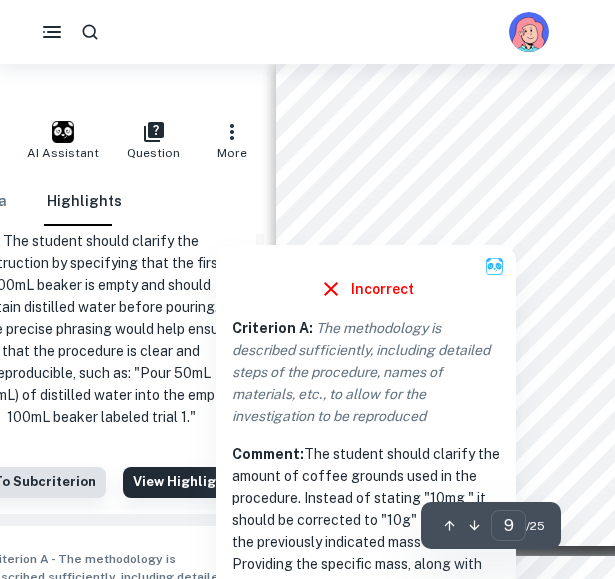 click on "Incorrect Criterion A :   The methodology is described sufficiently, including detailed steps of the procedure, names of materials, etc., to allow for the investigation to be reproduced Comment:  The student should clarify the amount of coffee grounds used in the procedure. Instead of stating "10mg," it should be corrected to "10g" to match the previously indicated mass of coffee. Providing the specific mass, along with the uncertainty (e.g., "10g ± 0.001g"), will enhance clarity and ensure the procedure can be accurately replicated" at bounding box center (366, 449) 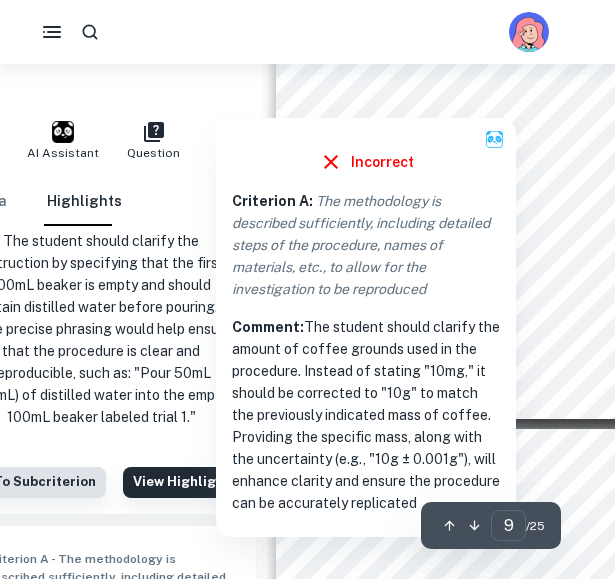 scroll, scrollTop: 4161, scrollLeft: 74, axis: both 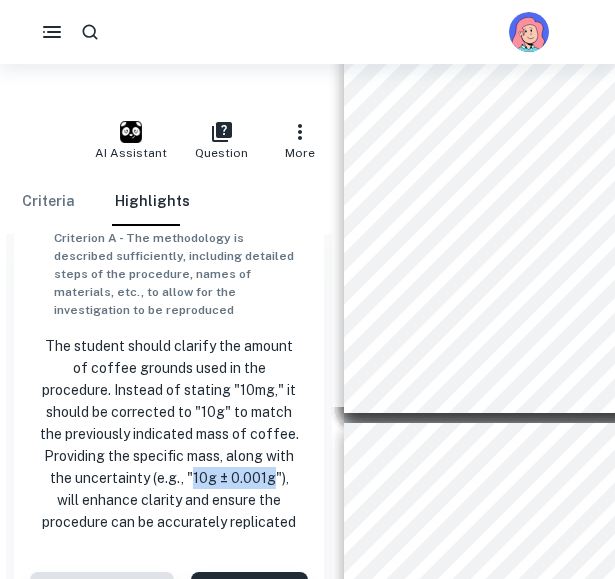 drag, startPoint x: 193, startPoint y: 444, endPoint x: 271, endPoint y: 444, distance: 78 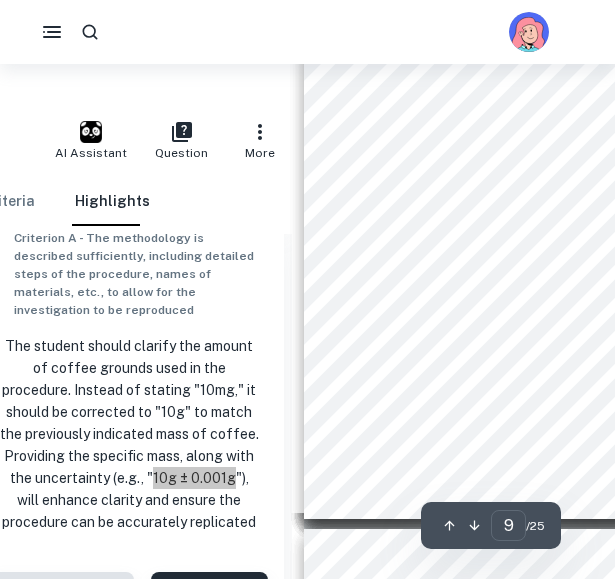 scroll, scrollTop: 4054, scrollLeft: 46, axis: both 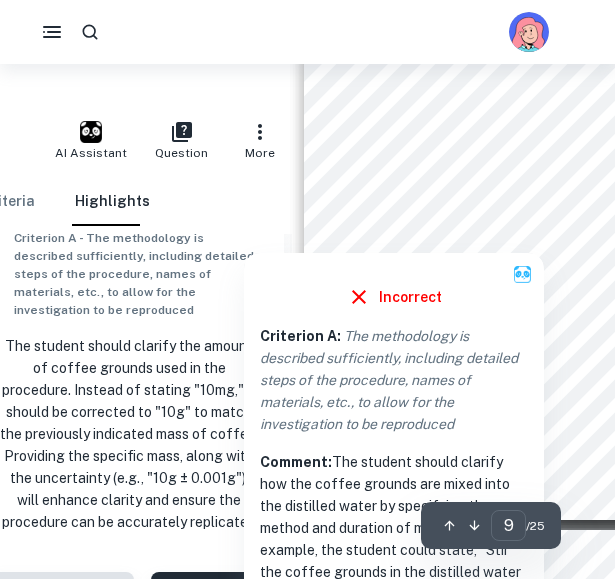 click at bounding box center (458, 245) 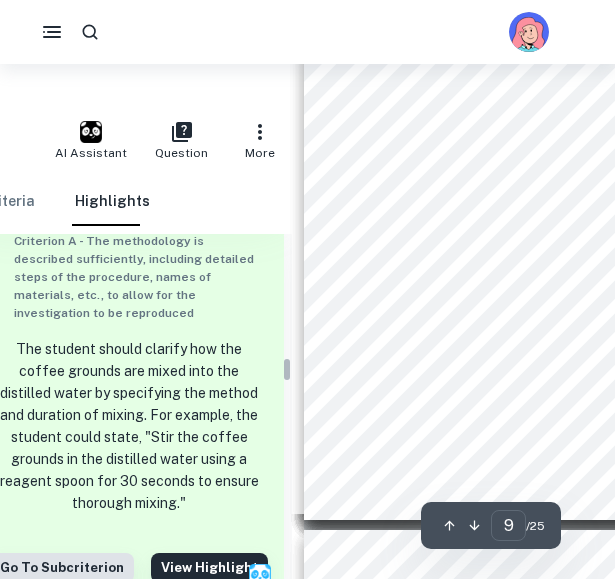 scroll, scrollTop: 2936, scrollLeft: 0, axis: vertical 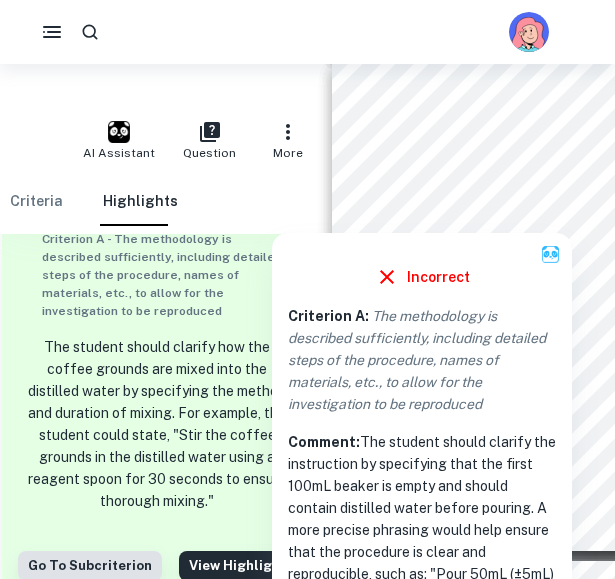click on "The student should clarify how the coffee grounds are mixed into the distilled water by specifying the method and duration of mixing. For example, the student could state, "Stir the coffee grounds in the distilled water using a reagent spoon for 30 seconds to ensure thorough mixing."" at bounding box center (157, 424) 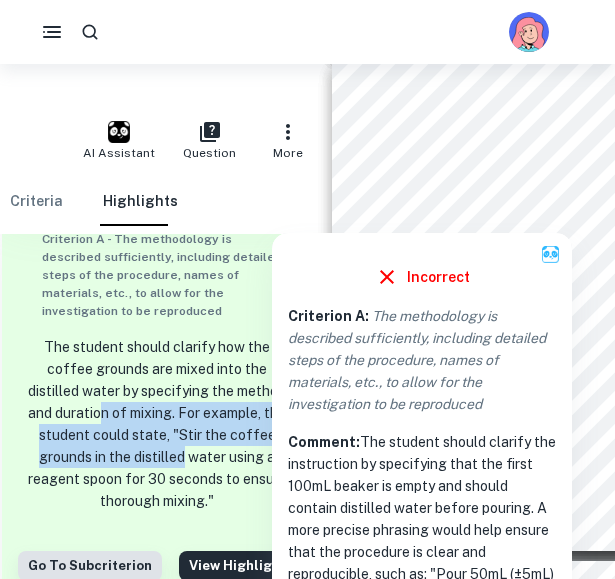 drag, startPoint x: 99, startPoint y: 357, endPoint x: 184, endPoint y: 412, distance: 101.24229 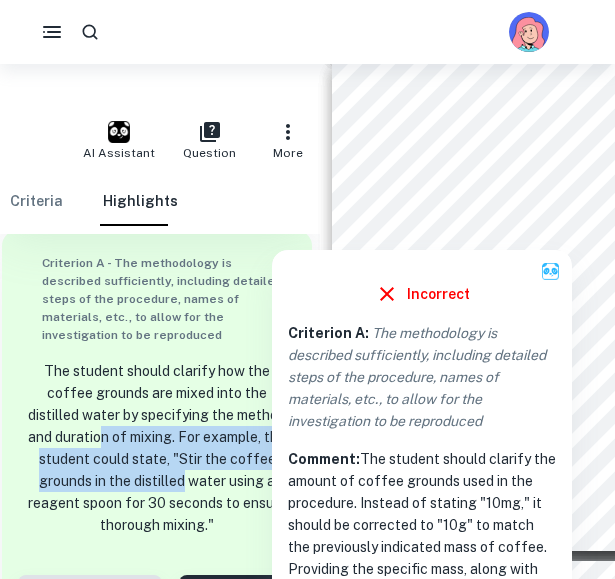 click on "The student should clarify how the coffee grounds are mixed into the distilled water by specifying the method and duration of mixing. For example, the student could state, "Stir the coffee grounds in the distilled water using a reagent spoon for 30 seconds to ensure thorough mixing."" at bounding box center [157, 448] 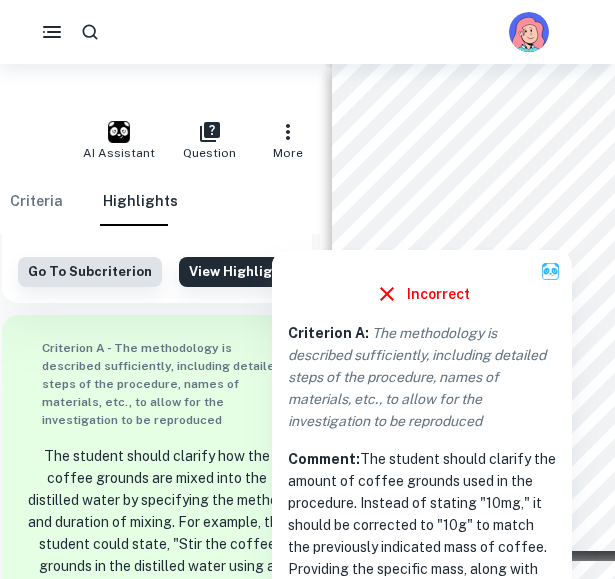 scroll, scrollTop: 2829, scrollLeft: 0, axis: vertical 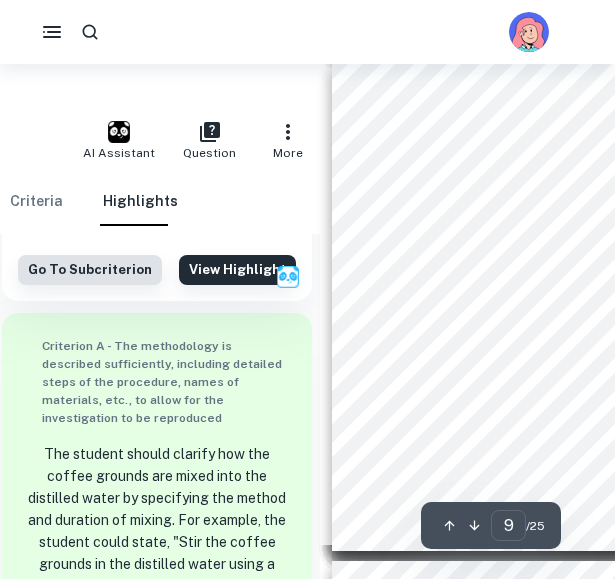click on "Page   9   of   25 Process: Part 1: Preparation of Coffee mixture 1.   Wipe   down   benches   with   disinfectant   using   paper   towels   and   dispose   of   those appropriately. 2.   Label the 25 ,   100mL ( ± 10   )   beakers with their trial number and   coffee   roast level . 3.   Measure 50mL ( ± 5   )   of distilled water with the 50mL ( ± 5   )   measuring cylinder . Pour   this water into   the   first   100mL sized beaker   containing water , labelled trial 1 . 4.   Weight 10mg of the first coffee grounds ( light roasted coffee )   on microscales. Add to the prepared beaker with   distilled   water , labelled trial 1 . 5.   Thoroughly mix the coffee grounds   in trial 1   into the distilled water with   a reagent   spoon. -   The coffee: water ratio used was one of 1:5, respectively. The 1:5 ratio was used for optimal caffeine extraction, as too much water would have diluted the coffee too much, and too little would not have allowed for the actual extraction of the caffeine (Co ld 6.   C over" at bounding box center (521, 306) 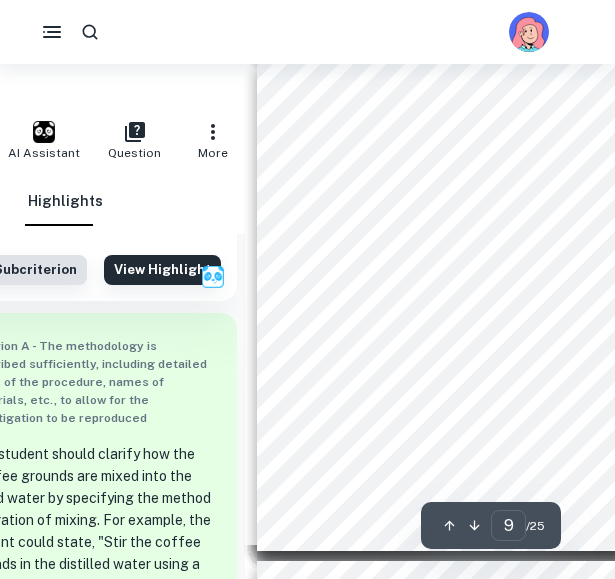 scroll, scrollTop: 4023, scrollLeft: 114, axis: both 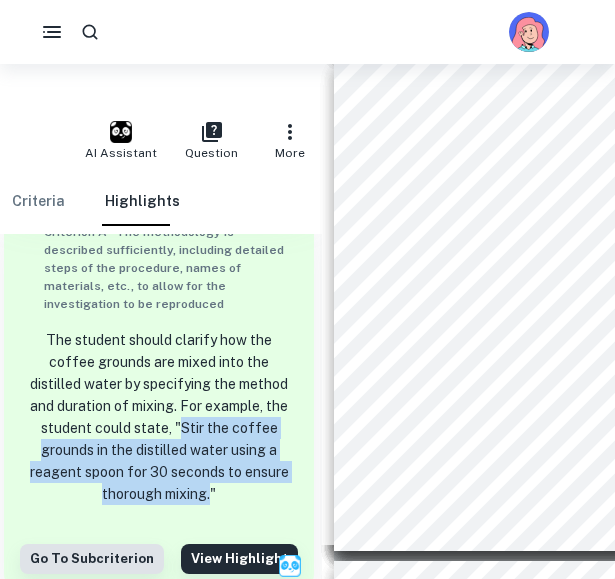 drag, startPoint x: 210, startPoint y: 442, endPoint x: 185, endPoint y: 372, distance: 74.330345 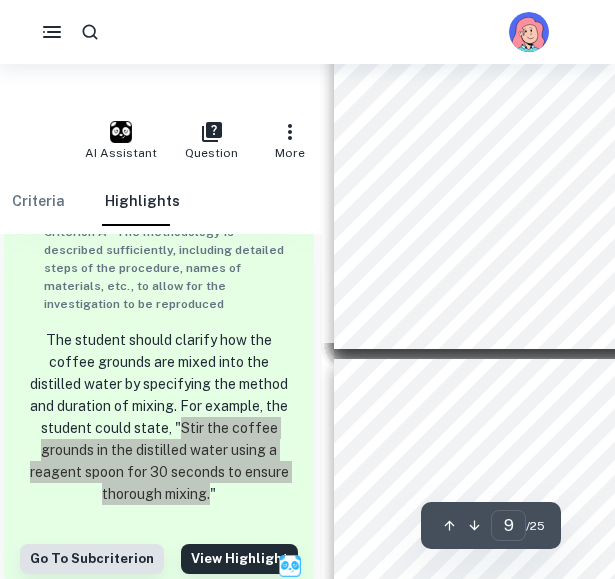 scroll, scrollTop: 4289, scrollLeft: 16, axis: both 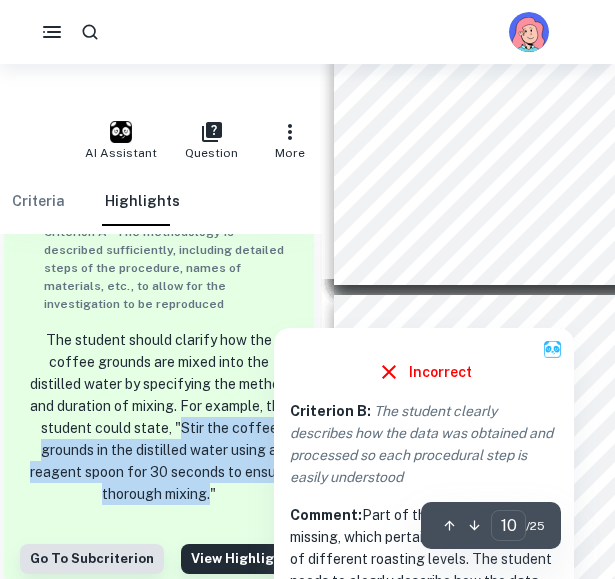 click on "Page   10   of   25 Part 2: Straining: 9.   Take coffee mixtures out of the fridge   and record the time taken out. 10.   Unwrap the glad wrap off the first sample. 11.   Set up   a clam and retort stand and place a funnel in the clamp. 12.   Line the   funnel   with filter paper, and place a clean, 250mL(mL) beaker underneath funnel spout. 13.   Filter the coffee mixture by   pouring t rial 1’s   mixture   into the   funnel   which is   lined with filter pa per .   This   will slowly filter through into the beaker below, and will remove   the solid coffee grounds from the caffeine - infused liquid solution. 14.   Take the label from the original 100mL beaker and place onto the   beaker below the funnel, which now contains the solution. 15.   Throw out the filter paper from the funnel, and replace with a new piece of filter paper. Then, set up a new beaker underneath the funnel. 16.   Repeat steps 10 - 1 5   for each coffee mixture sample , until all 25 have been filtered. Part 3: Extraction: 17.   Measure" at bounding box center [523, 540] 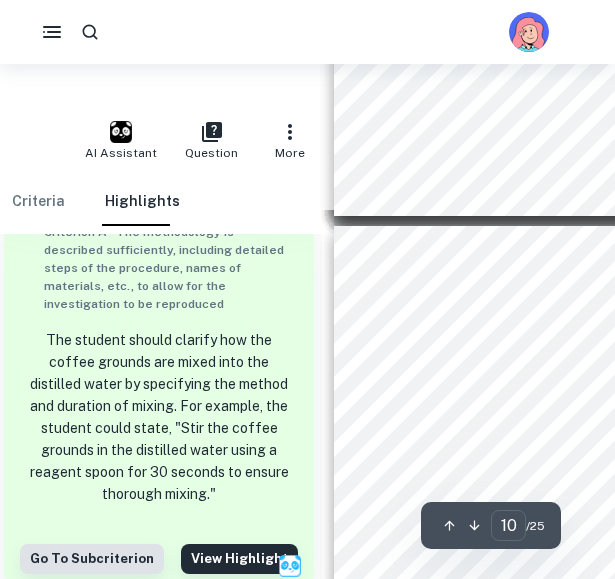 scroll, scrollTop: 4359, scrollLeft: 16, axis: both 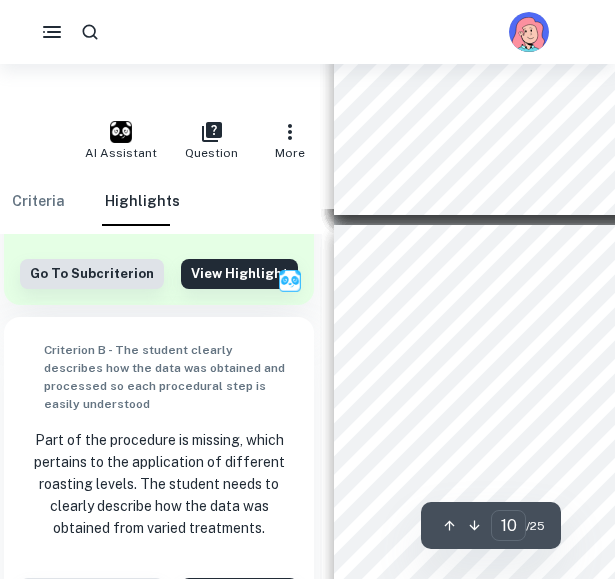 click on "Page   10   of   25 Part 2: Straining: 9.   Take coffee mixtures out of the fridge   and record the time taken out. 10.   Unwrap the glad wrap off the first sample. 11.   Set up   a clam and retort stand and place a funnel in the clamp. 12.   Line the   funnel   with filter paper, and place a clean, 250mL(mL) beaker underneath funnel spout. 13.   Filter the coffee mixture by   pouring t rial 1’s   mixture   into the   funnel   which is   lined with filter pa per .   This   will slowly filter through into the beaker below, and will remove   the solid coffee grounds from the caffeine - infused liquid solution. 14.   Take the label from the original 100mL beaker and place onto the   beaker below the funnel, which now contains the solution. 15.   Throw out the filter paper from the funnel, and replace with a new piece of filter paper. Then, set up a new beaker underneath the funnel. 16.   Repeat steps 10 - 1 5   for each coffee mixture sample , until all 25 have been filtered. Part 3: Extraction: 17.   Measure" at bounding box center [523, 470] 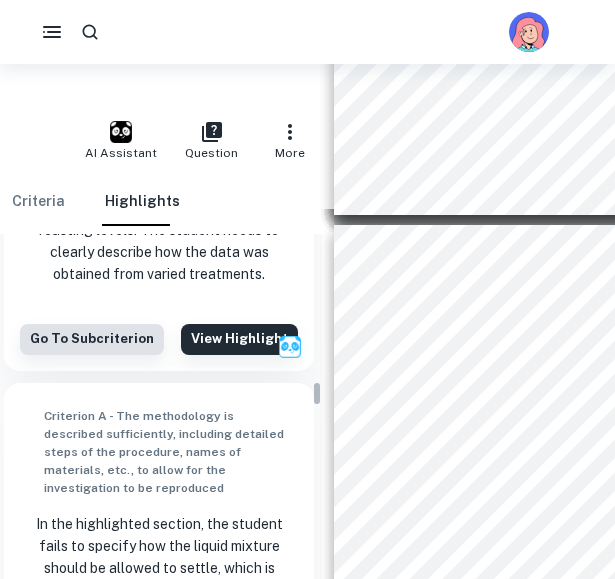 scroll, scrollTop: 3539, scrollLeft: 0, axis: vertical 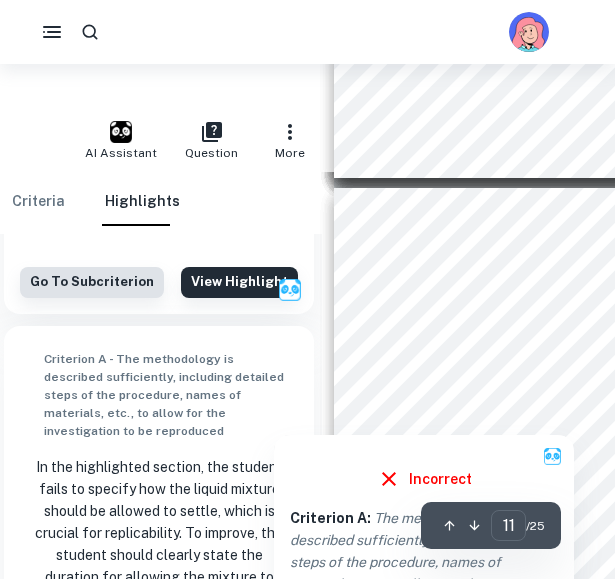 click at bounding box center [518, 408] 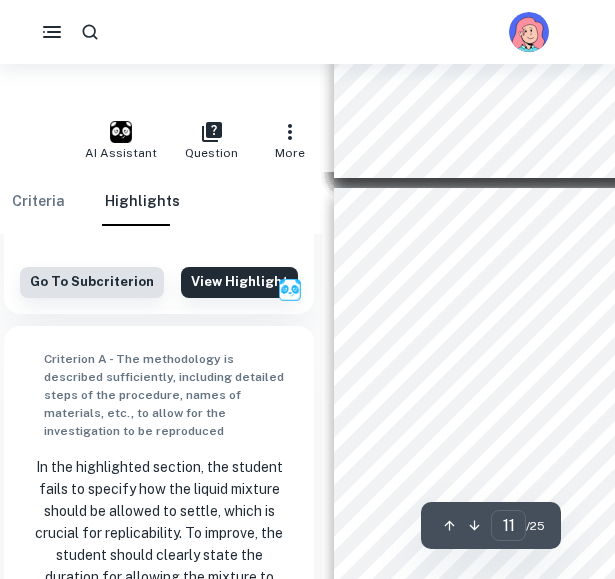 scroll, scrollTop: 3976, scrollLeft: 0, axis: vertical 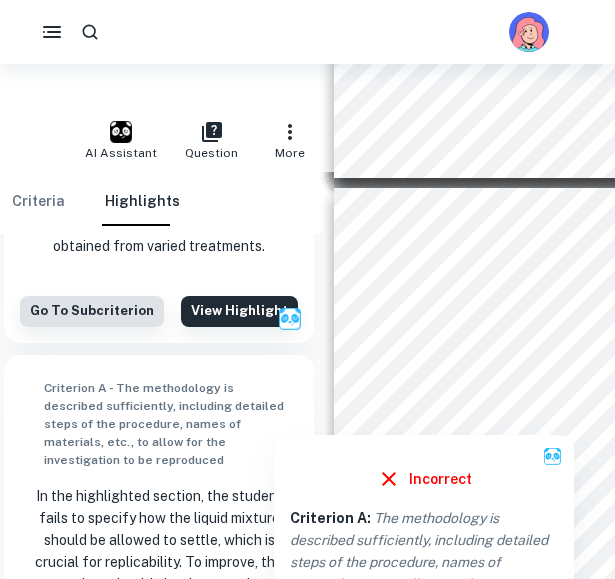 click on "In the highlighted section, the student fails to specify how the liquid mixture should be allowed to settle, which is crucial for replicability. To improve, the student should clearly state the duration for allowing the mixture to settle (e.g., "Allow the mixture to settle for exactly 10 minutes.") and ensure that the procedure mentions the visual indicators for layer separation." at bounding box center [159, 595] 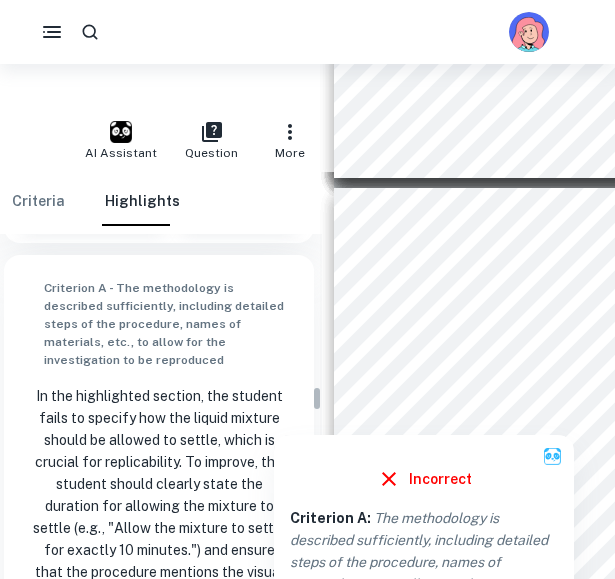 click on "In the highlighted section, the student fails to specify how the liquid mixture should be allowed to settle, which is crucial for replicability. To improve, the student should clearly state the duration for allowing the mixture to settle (e.g., "Allow the mixture to settle for exactly 10 minutes.") and ensure that the procedure mentions the visual indicators for layer separation." at bounding box center (159, 495) 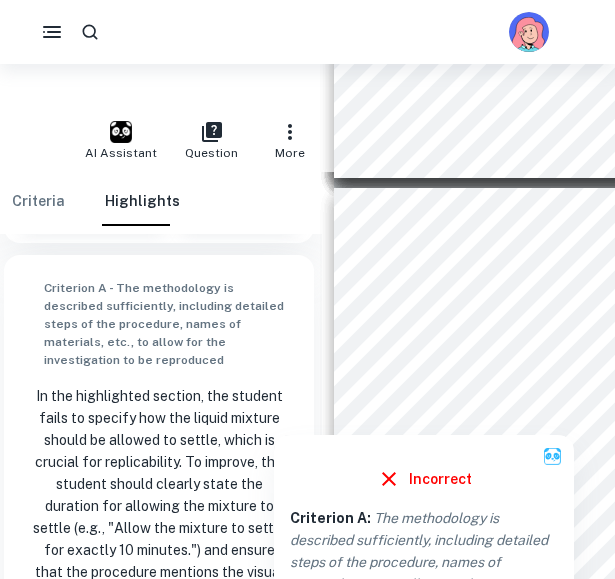 scroll, scrollTop: 3714, scrollLeft: 0, axis: vertical 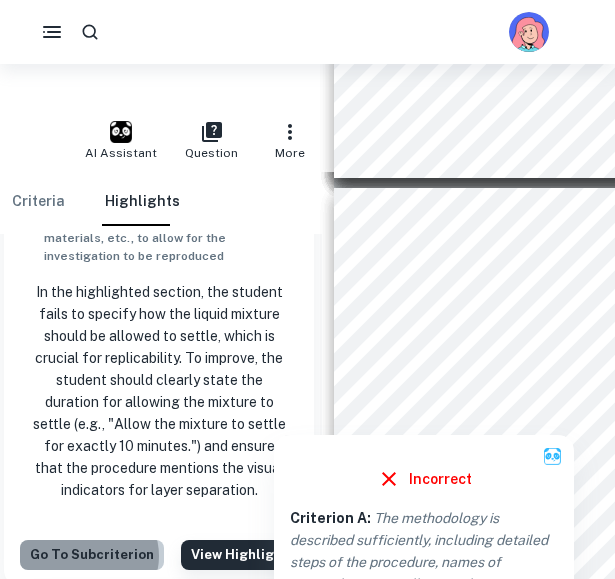click on "Go to subcriterion" at bounding box center [92, 555] 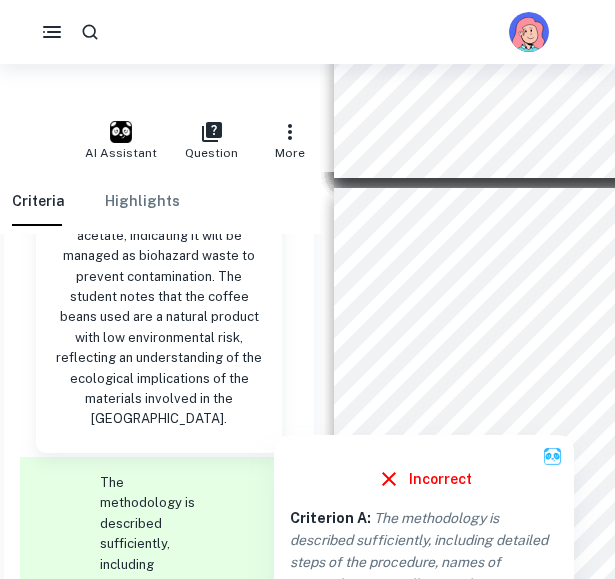 scroll, scrollTop: 5138, scrollLeft: 0, axis: vertical 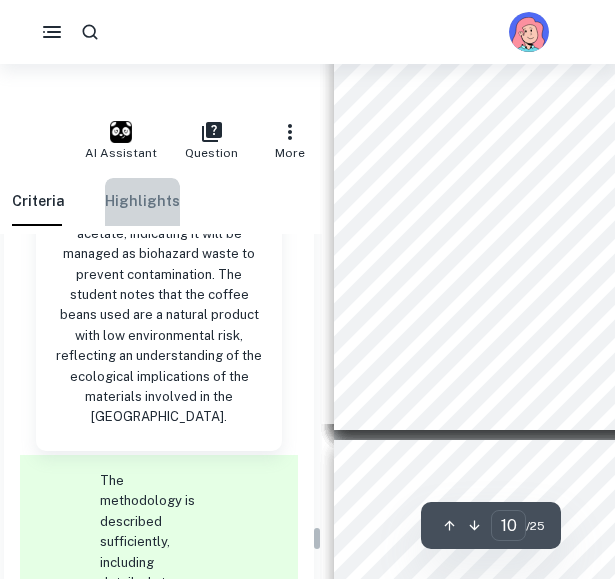 click on "Highlights" at bounding box center [142, 202] 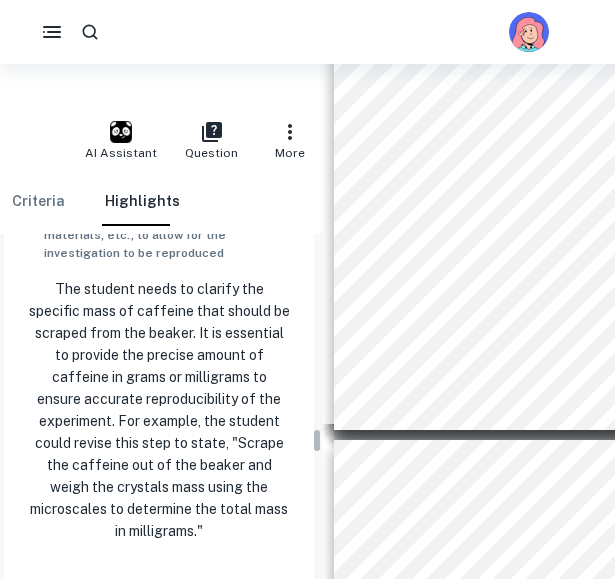 scroll, scrollTop: 4612, scrollLeft: 0, axis: vertical 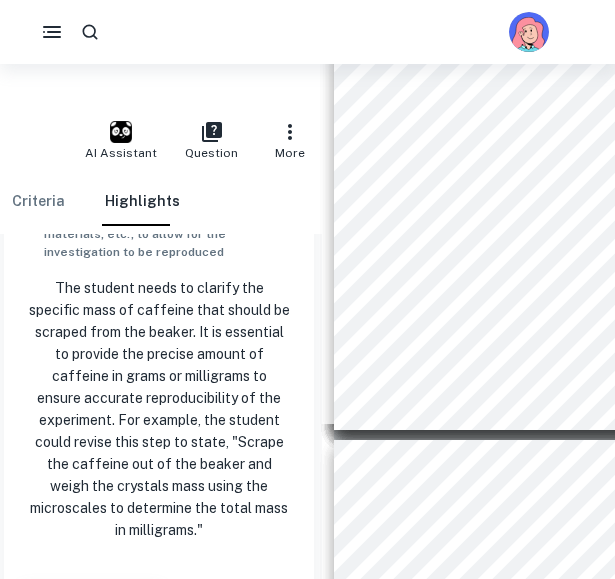 click on "View highlight" at bounding box center [239, 595] 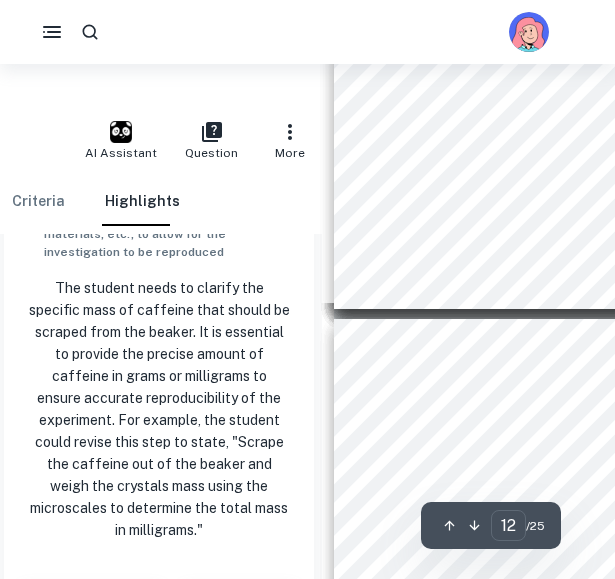 scroll, scrollTop: 5289, scrollLeft: 16, axis: both 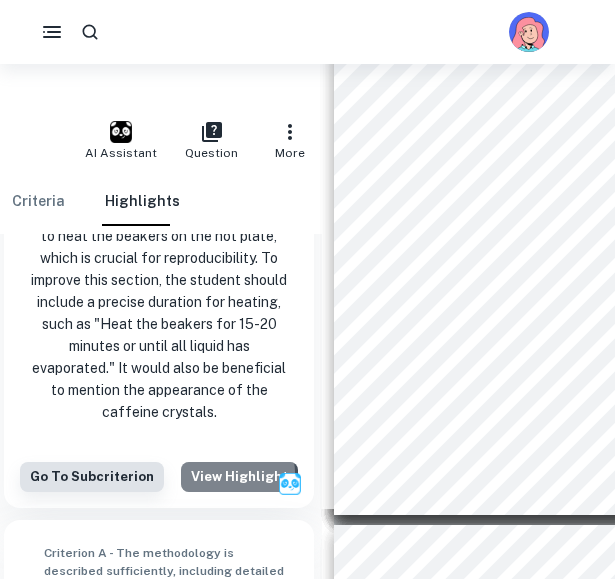 click on "View highlight" at bounding box center (239, 477) 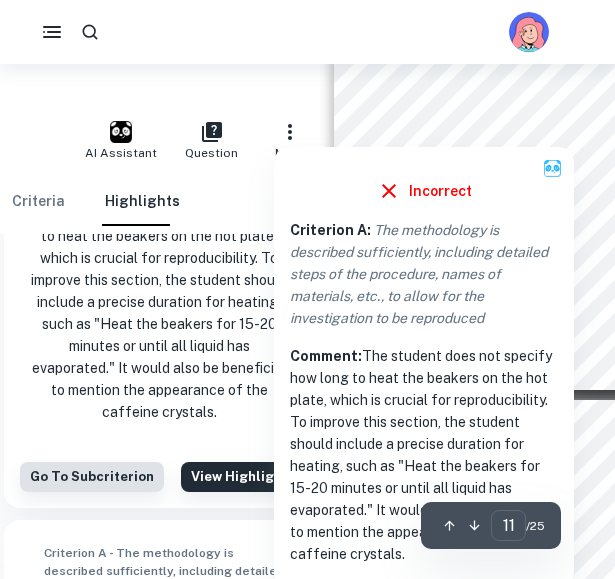 scroll, scrollTop: 5186, scrollLeft: 16, axis: both 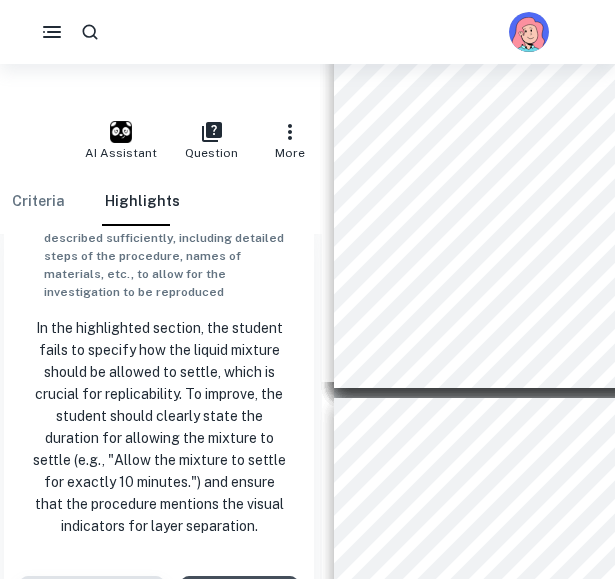 click on "View highlight" at bounding box center [239, 591] 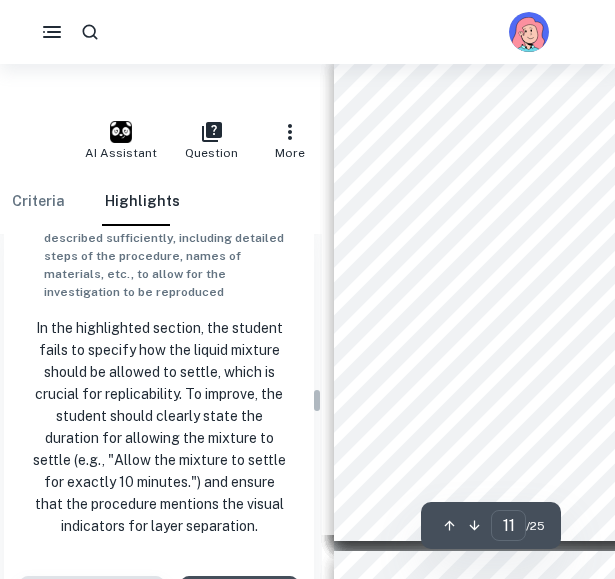 scroll, scrollTop: 5009, scrollLeft: 16, axis: both 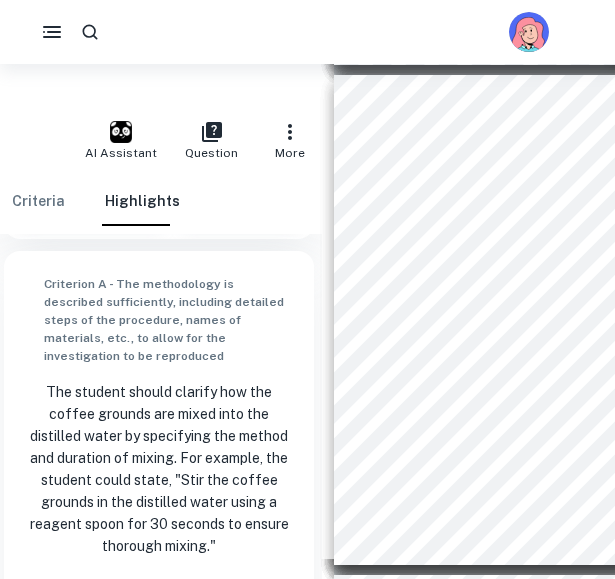 click on "View highlight" at bounding box center [239, 611] 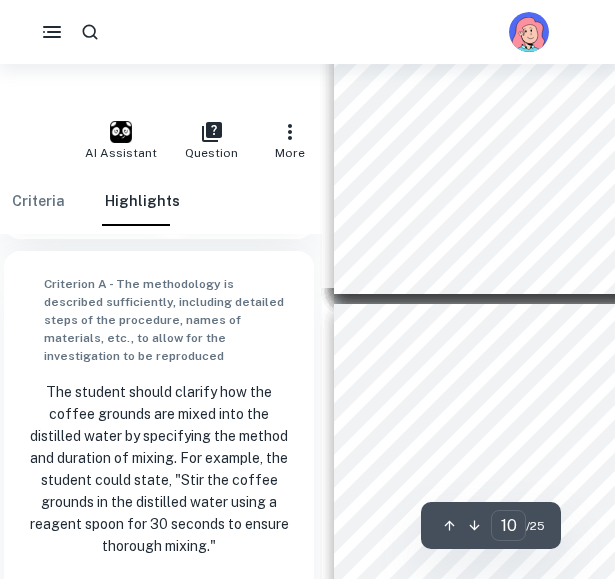 scroll, scrollTop: 4283, scrollLeft: 16, axis: both 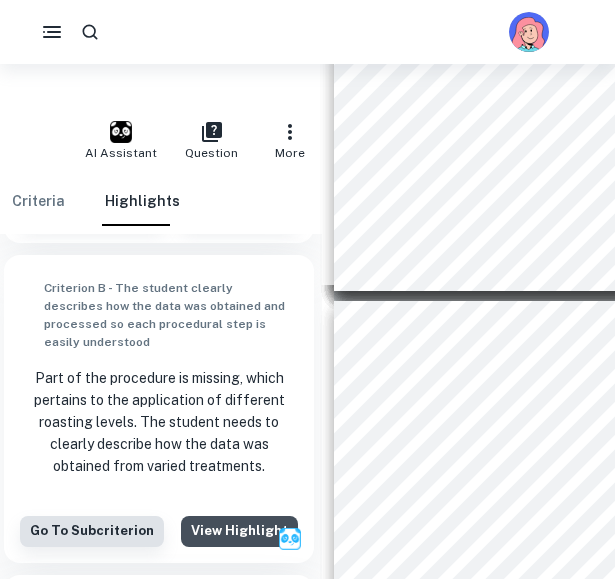 click on "View highlight" at bounding box center (239, 531) 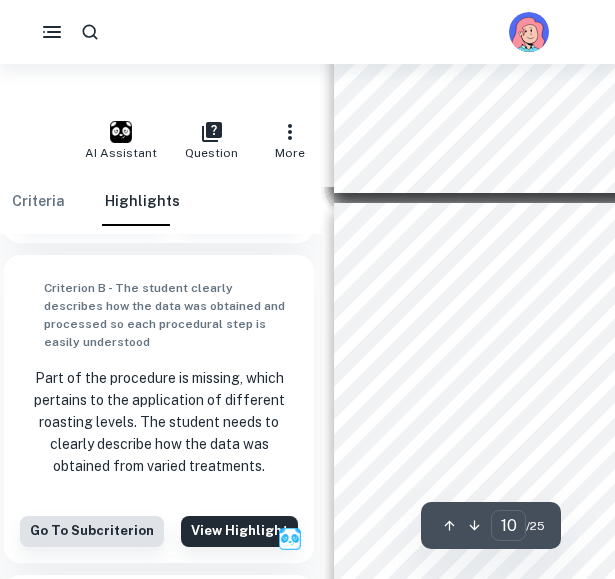 scroll, scrollTop: 4389, scrollLeft: 16, axis: both 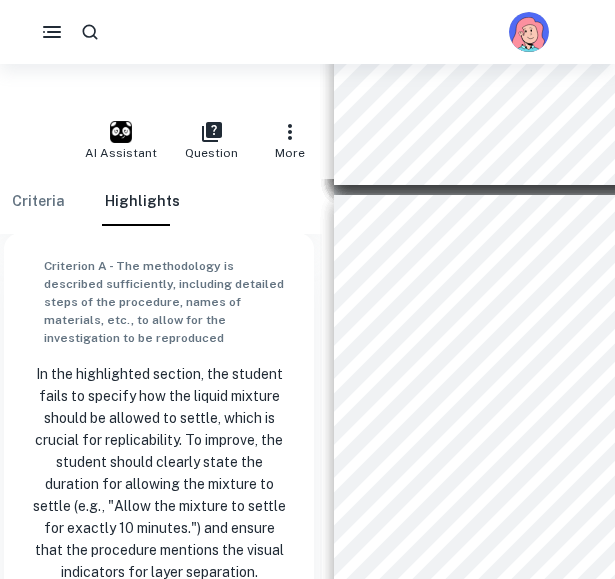click on "View highlight" at bounding box center [239, 637] 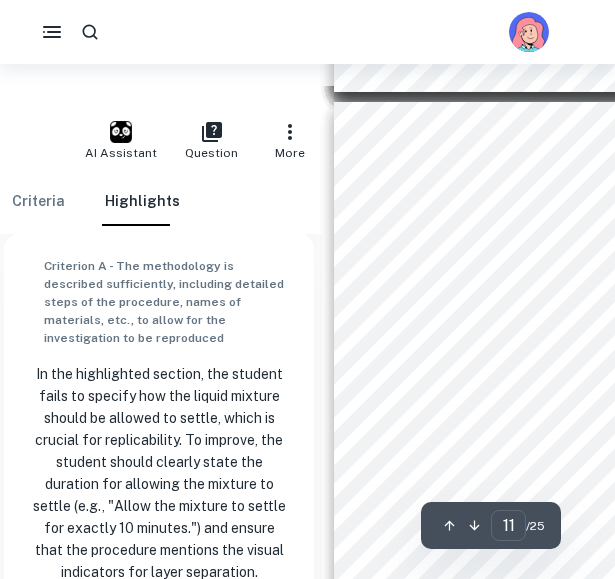 scroll, scrollTop: 5009, scrollLeft: 16, axis: both 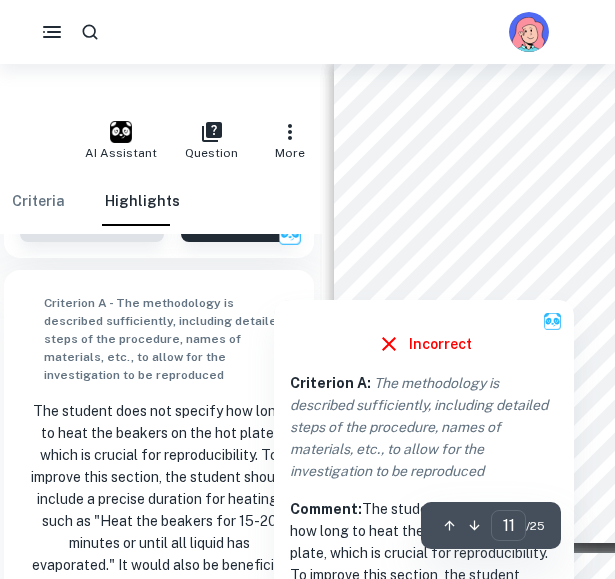 click on "The student does not specify how long to heat the beakers on the hot plate, which is crucial for reproducibility. To improve this section, the student should include a precise duration for heating, such as "Heat the beakers for 15-20 minutes or until all liquid has evaporated." It would also be beneficial to mention the appearance of the caffeine crystals." at bounding box center (159, 510) 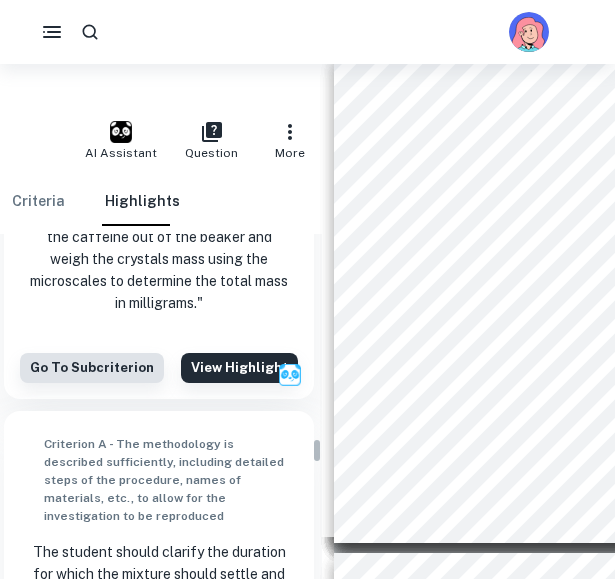 scroll, scrollTop: 5007, scrollLeft: 0, axis: vertical 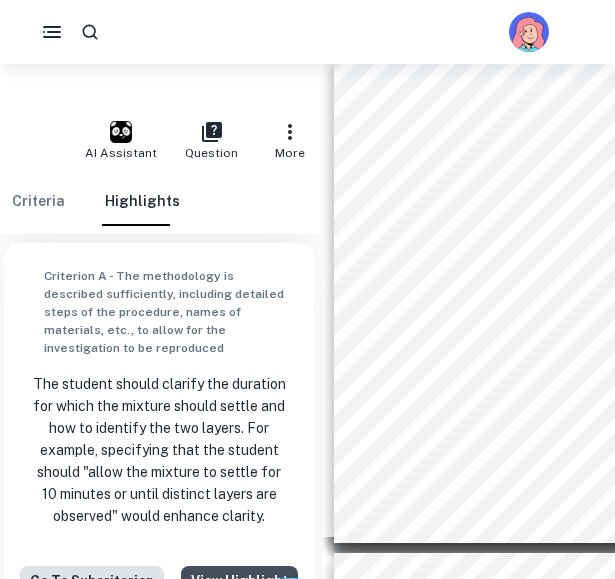 click on "View highlight" at bounding box center (239, 581) 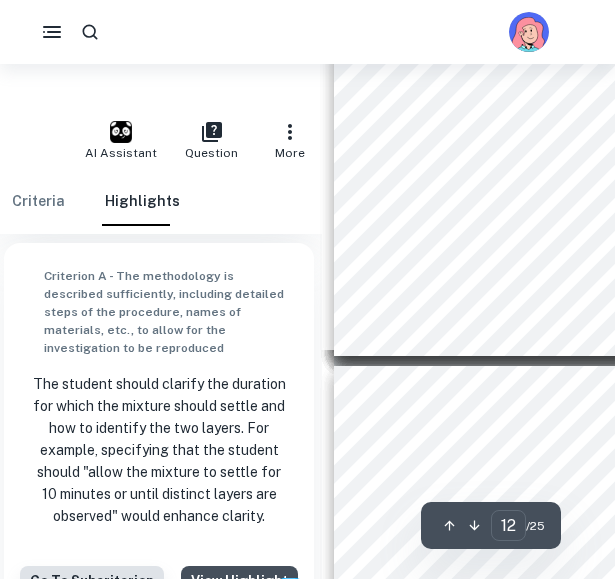 scroll, scrollTop: 5333, scrollLeft: 16, axis: both 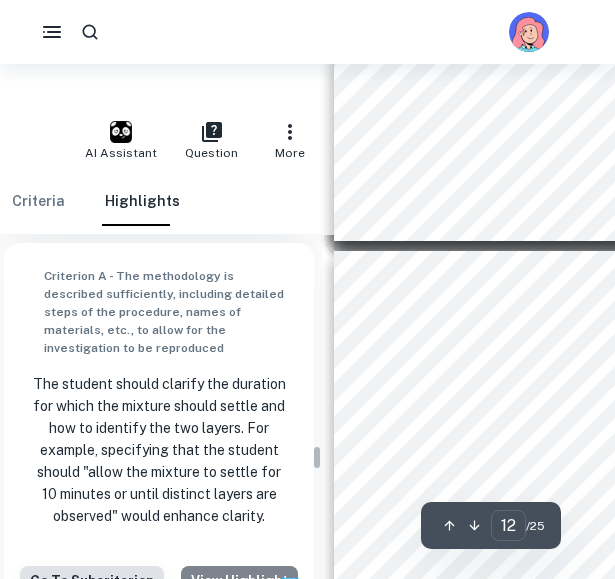 click on "View highlight" at bounding box center (239, 581) 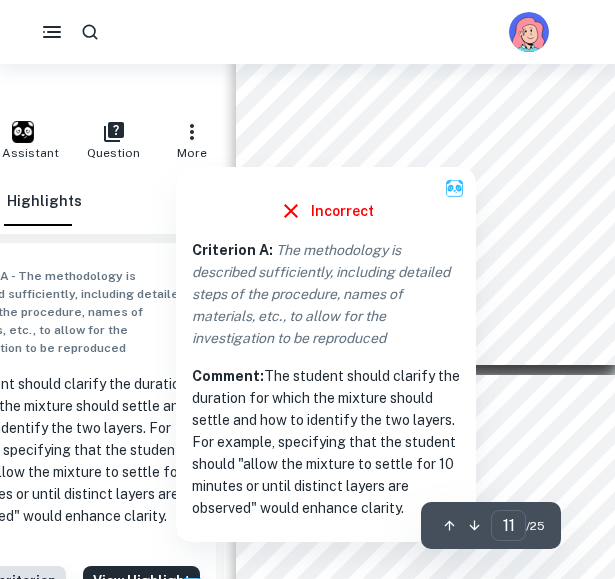 scroll, scrollTop: 5208, scrollLeft: 114, axis: both 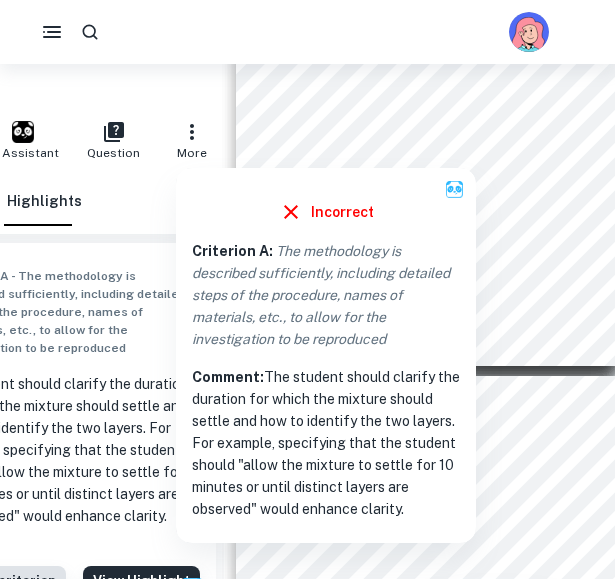 click on "The student should clarify the duration for which the mixture should settle and how to identify the two layers. For example, specifying that the student should "allow the mixture to settle for 10 minutes or until distinct layers are observed" would enhance clarity." at bounding box center [61, 450] 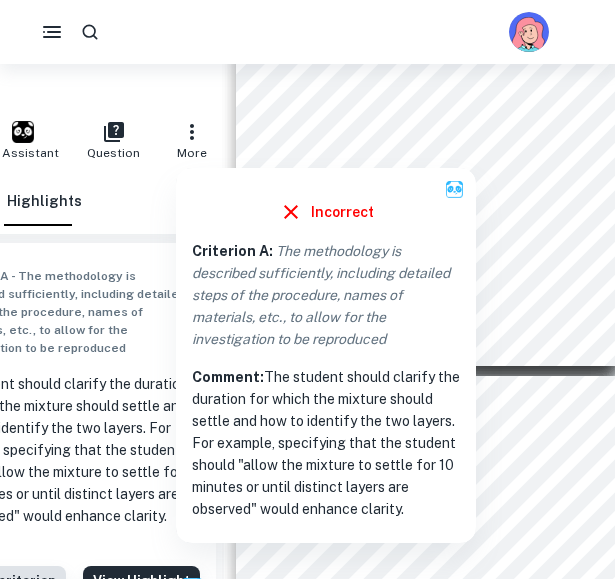 scroll, scrollTop: 4998, scrollLeft: 0, axis: vertical 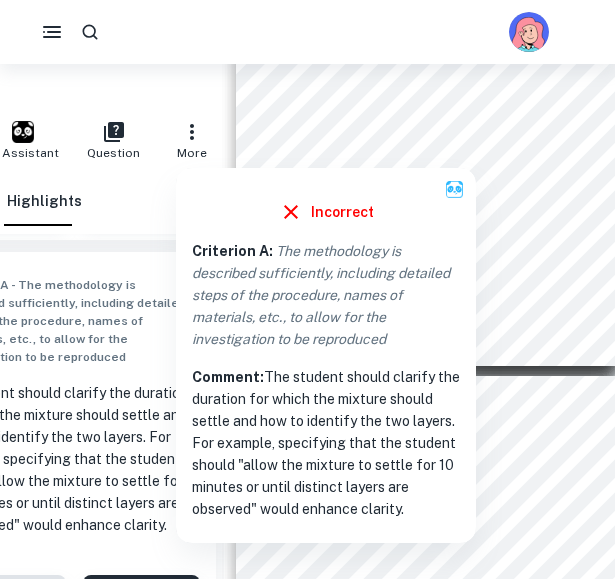 click on "Criterion A :   The methodology is described sufficiently, including detailed steps of the procedure, names of materials, etc., to allow for the investigation to be reproduced" at bounding box center (326, 295) 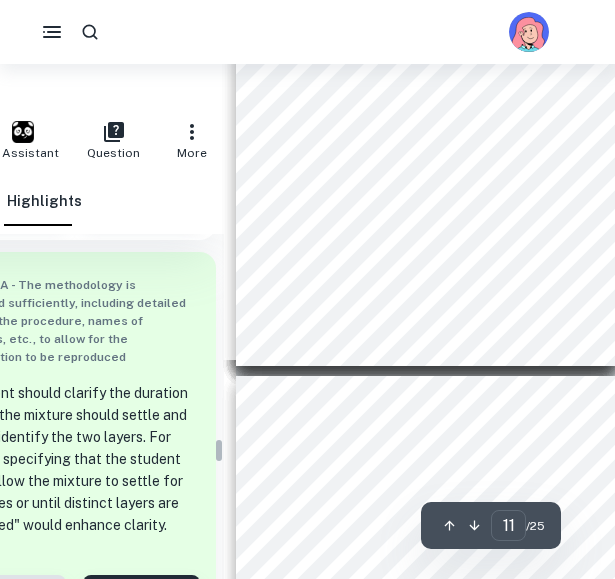 scroll, scrollTop: 4845, scrollLeft: 0, axis: vertical 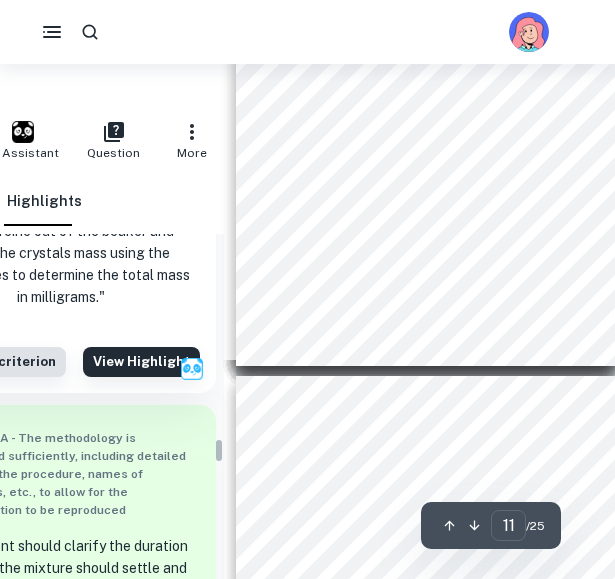click on "Page   11   of   25 21.   Pour   the liquid   mixture   containing ethyl acetate   labelled trial 1   into a separation funnel and allow mixture to settle into two layers   over 10 minutes.   Pass the label from the original beaker to the new beaker. 22.   Drain the lower organic layer (containing the caffeine) into   the   clean 250mL beaker.   The lower layer should be a clear brown colour, and the upper organic layer a thick white. 23.   Dispose of the ethyl acetate appropriately.   Rinse the dirty separation funnel under running water and   dry before   plac ing   back on   clamp on retort   stand. 24.   Repeat steps 15 - 21 with all mixtures until all   trials   have been mixed   with ethyl acetate , allowed time to rest   and   have been   separated   using the separation funnel . 25.   Place beaker s   on a hot plate   at around   60℃   and gently heat to evaporate   remaining organic compounds.   Ensure this is done in an area with proper ventilation. The liquid should   26.     mass   27.   Risk" at bounding box center (425, 121) 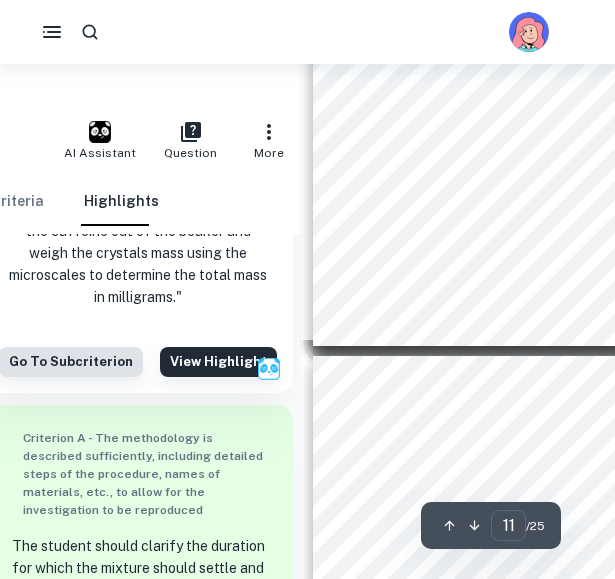 scroll, scrollTop: 5228, scrollLeft: 36, axis: both 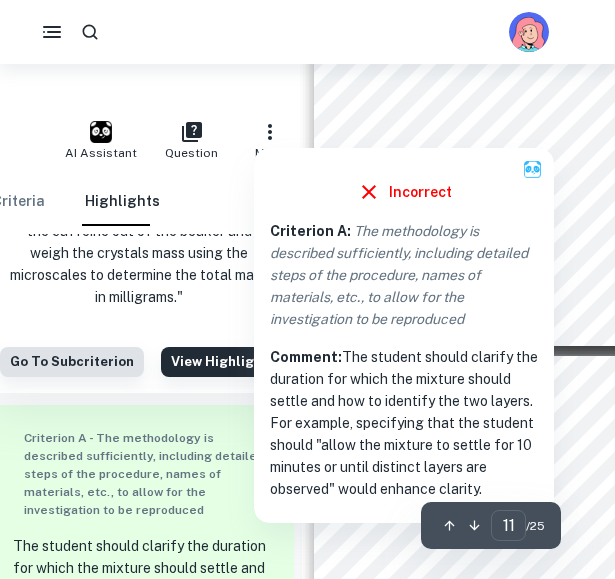 click on "Page   11   of   25 21.   Pour   the liquid   mixture   containing ethyl acetate   labelled trial 1   into a separation funnel and allow mixture to settle into two layers   over 10 minutes.   Pass the label from the original beaker to the new beaker. 22.   Drain the lower organic layer (containing the caffeine) into   the   clean 250mL beaker.   The lower layer should be a clear brown colour, and the upper organic layer a thick white. 23.   Dispose of the ethyl acetate appropriately.   Rinse the dirty separation funnel under running water and   dry before   plac ing   back on   clamp on retort   stand. 24.   Repeat steps 15 - 21 with all mixtures until all   trials   have been mixed   with ethyl acetate , allowed time to rest   and   have been   separated   using the separation funnel . 25.   Place beaker s   on a hot plate   at around   60℃   and gently heat to evaporate   remaining organic compounds.   Ensure this is done in an area with proper ventilation. The liquid should   26.     mass   27.   Risk" at bounding box center [503, 101] 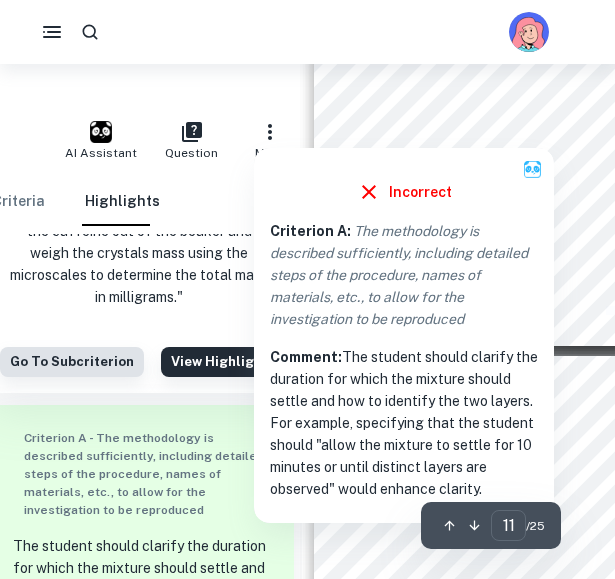 click on "Page   11   of   25 21.   Pour   the liquid   mixture   containing ethyl acetate   labelled trial 1   into a separation funnel and allow mixture to settle into two layers   over 10 minutes.   Pass the label from the original beaker to the new beaker. 22.   Drain the lower organic layer (containing the caffeine) into   the   clean 250mL beaker.   The lower layer should be a clear brown colour, and the upper organic layer a thick white. 23.   Dispose of the ethyl acetate appropriately.   Rinse the dirty separation funnel under running water and   dry before   plac ing   back on   clamp on retort   stand. 24.   Repeat steps 15 - 21 with all mixtures until all   trials   have been mixed   with ethyl acetate , allowed time to rest   and   have been   separated   using the separation funnel . 25.   Place beaker s   on a hot plate   at around   60℃   and gently heat to evaporate   remaining organic compounds.   Ensure this is done in an area with proper ventilation. The liquid should   26.     mass   27.   Risk" at bounding box center (503, 101) 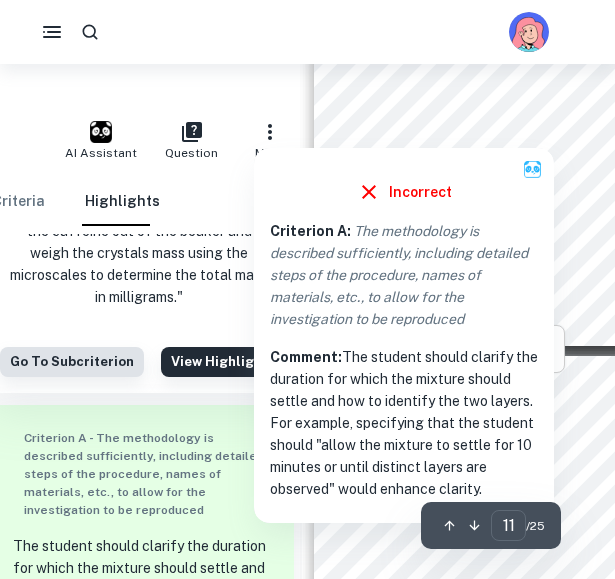 drag, startPoint x: 559, startPoint y: 137, endPoint x: 453, endPoint y: 306, distance: 199.49185 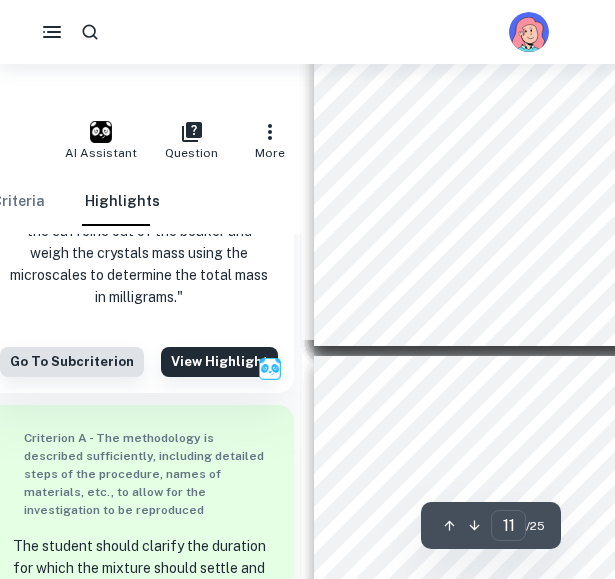 click on "Page   12   of   25 No bonds are broken when the ethyl acetate is introduced as this is not a chemical transformation, it is just a solvent extraction. Hazard   Risk   Mitigation strategy Use of glass beakers The beakers could break and cut the experimenter The experimenter should be careful with the beakers, keeping them close to the middle of the work bench, and in the case of breakage it will be wiped up properly. Use of h ot plate to evaporate excess solution. Researcher could get burnt by h ot plate. Tongs will be used to remove beakers from on pad, and researcher shoul d be careful not to touch the pad when in use or cooling down. Ethyl acetate   Ethyl acetate is a toxin when inhaled which can cause drowsiness, and dizziness. Is highly flammable . Can be an eye irritant   ([PERSON_NAME] & Coulshed, n.d.) . The ethyl acetate will   be   dealt with   inside a   fume hood , and should be covered when not in use. It will also be used away from flames and in a well - ventilated area with open windows.     n.d.) ." at bounding box center (503, 601) 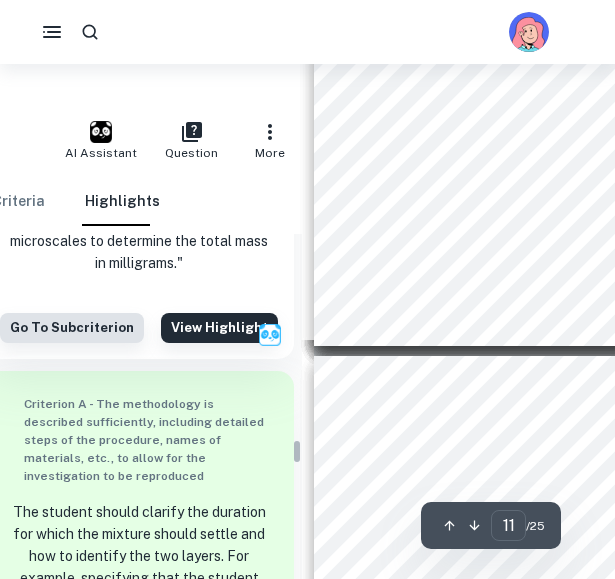 scroll, scrollTop: 4883, scrollLeft: 0, axis: vertical 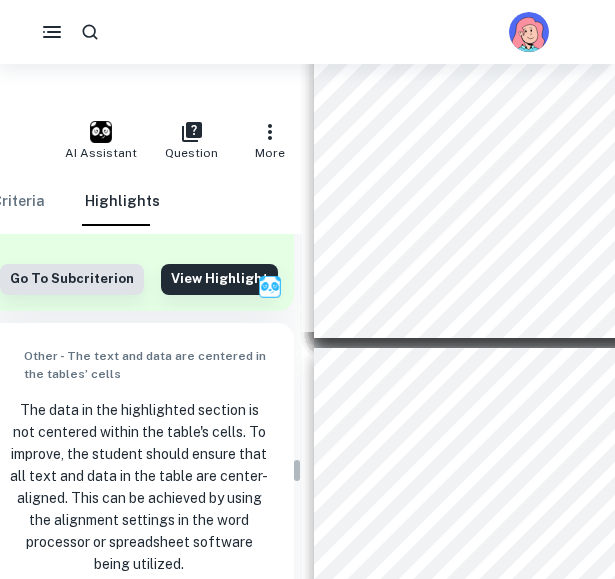 click on "The data in the highlighted section is not centered within the table's cells. To improve, the student should ensure that all text and data in the table are center-aligned. This can be achieved by using the alignment settings in the word processor or spreadsheet software being utilized." at bounding box center [139, 487] 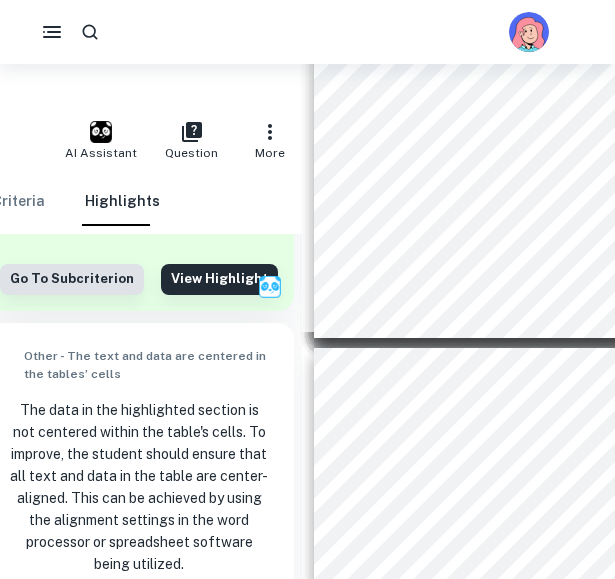 click on "View highlight" at bounding box center [219, 629] 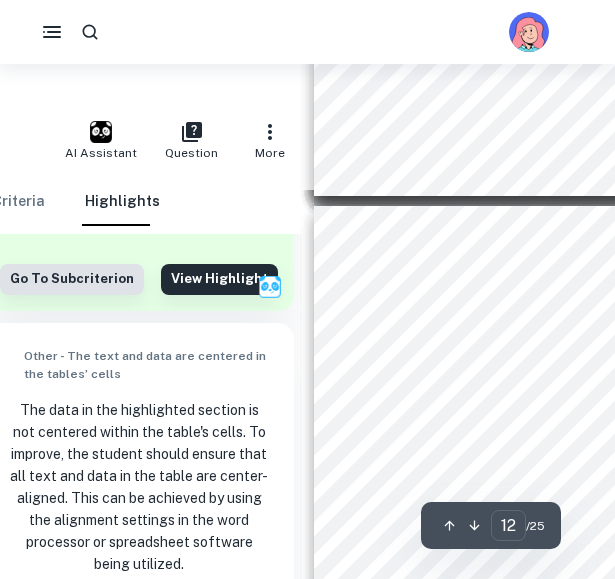 type on "13" 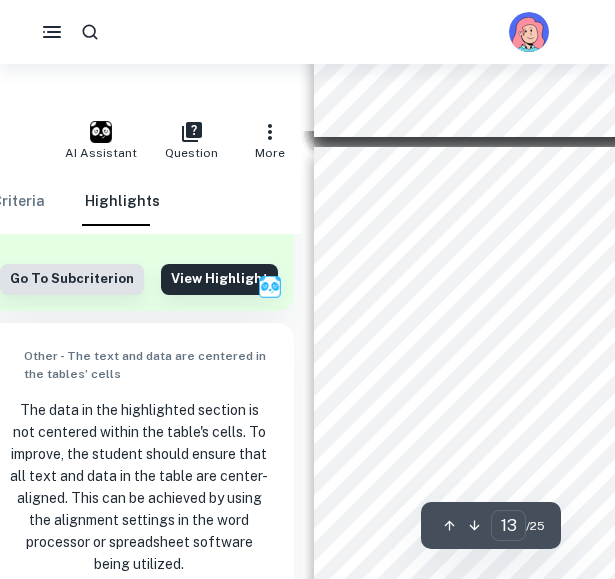 scroll, scrollTop: 5981, scrollLeft: 36, axis: both 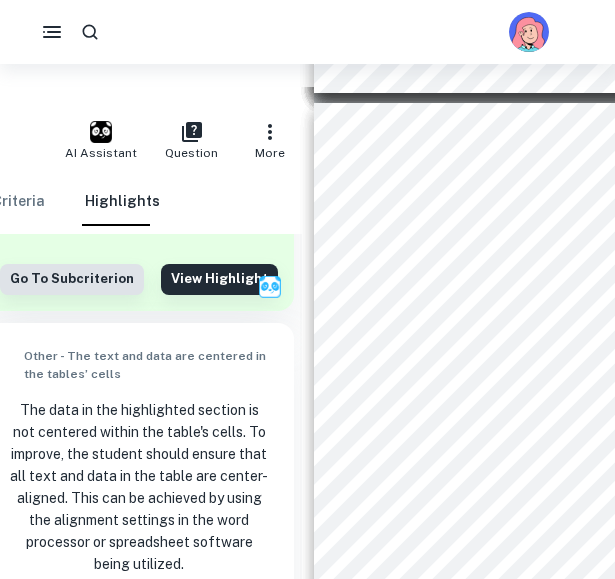 type 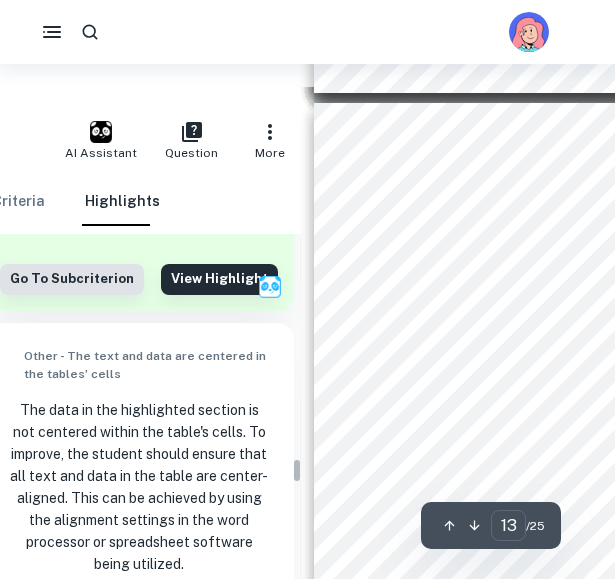 click on "The data in the highlighted section is not centered within the table's cells. To improve, the student should ensure that all text and data in the table are center-aligned. This can be achieved by using the alignment settings in the word processor or spreadsheet software being utilized." at bounding box center [139, 487] 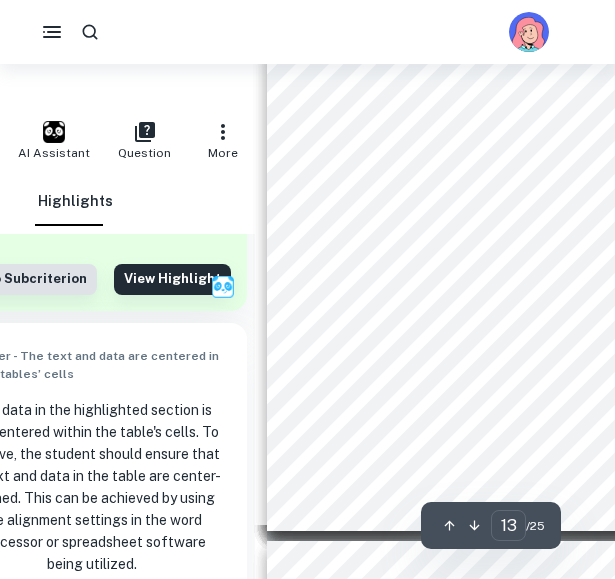 scroll, scrollTop: 6043, scrollLeft: 0, axis: vertical 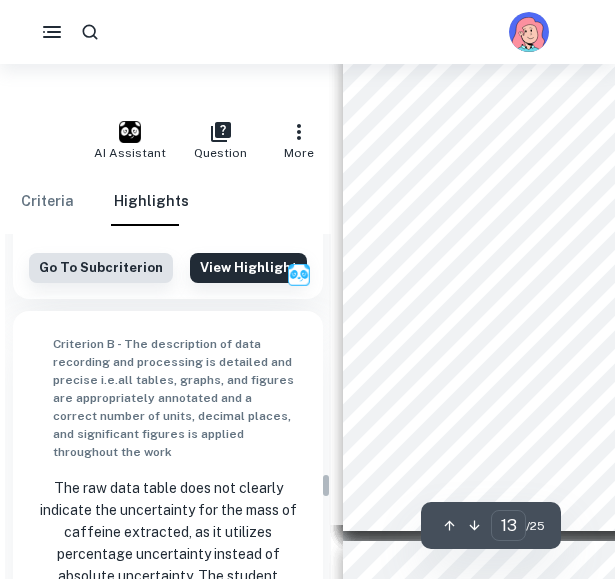 click on "The raw data table does not clearly indicate the uncertainty for the mass of caffeine extracted, as it utilizes percentage uncertainty instead of absolute uncertainty. The student should provide absolute uncertainty values for each measurement in a separate row or as part of the table heading. For example, if the uncertainty for the caffeine measurements is ±0.1 mg, it should be stated next to each corresponding caffeine value. Additionally, ensure that the values are reported with consistent decimal places that align with the precision of the measuring instrument used." at bounding box center (168, 653) 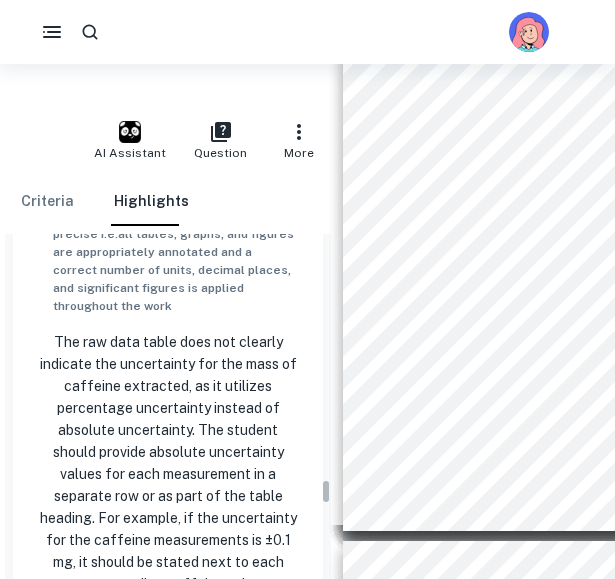 click on "The raw data table does not clearly indicate the uncertainty for the mass of caffeine extracted, as it utilizes percentage uncertainty instead of absolute uncertainty. The student should provide absolute uncertainty values for each measurement in a separate row or as part of the table heading. For example, if the uncertainty for the caffeine measurements is ±0.1 mg, it should be stated next to each corresponding caffeine value. Additionally, ensure that the values are reported with consistent decimal places that align with the precision of the measuring instrument used." at bounding box center (168, 507) 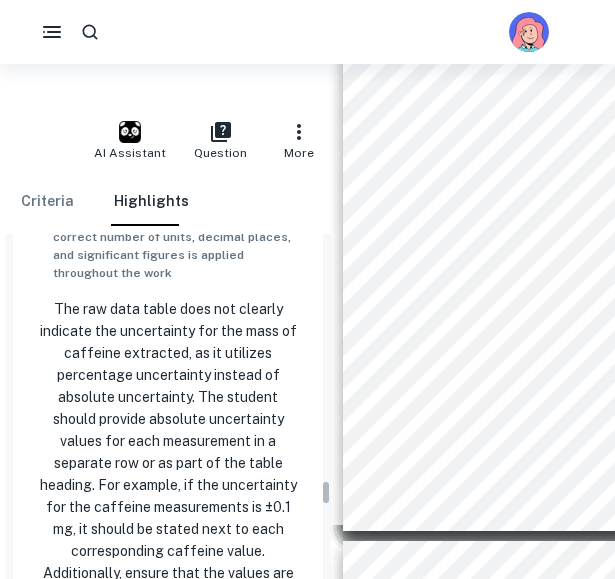 scroll, scrollTop: 5849, scrollLeft: 0, axis: vertical 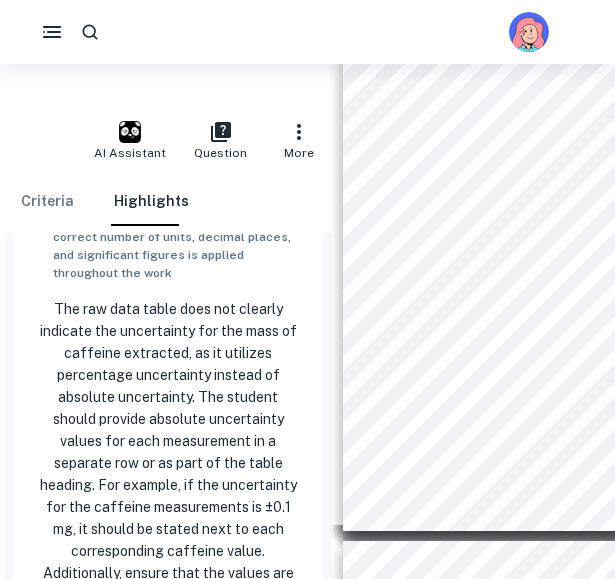 click on "View highlight" at bounding box center [248, 704] 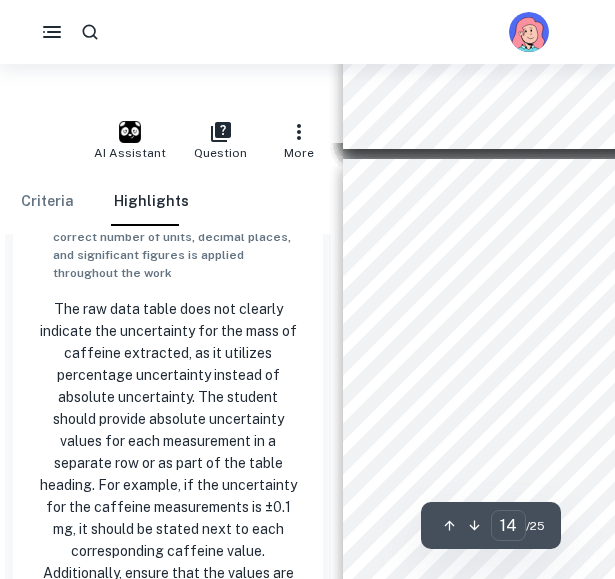 scroll, scrollTop: 6444, scrollLeft: 7, axis: both 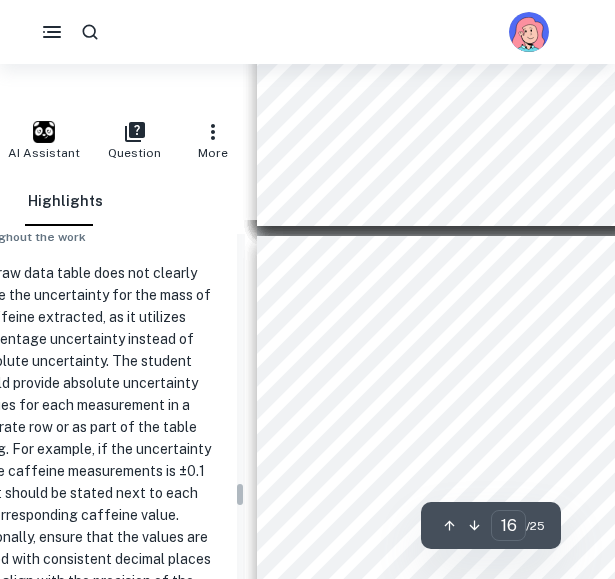 click on "The raw data table does not clearly indicate the uncertainty for the mass of caffeine extracted, as it utilizes percentage uncertainty instead of absolute uncertainty. The student should provide absolute uncertainty values for each measurement in a separate row or as part of the table heading. For example, if the uncertainty for the caffeine measurements is ±0.1 mg, it should be stated next to each corresponding caffeine value. Additionally, ensure that the values are reported with consistent decimal places that align with the precision of the measuring instrument used." at bounding box center [82, 438] 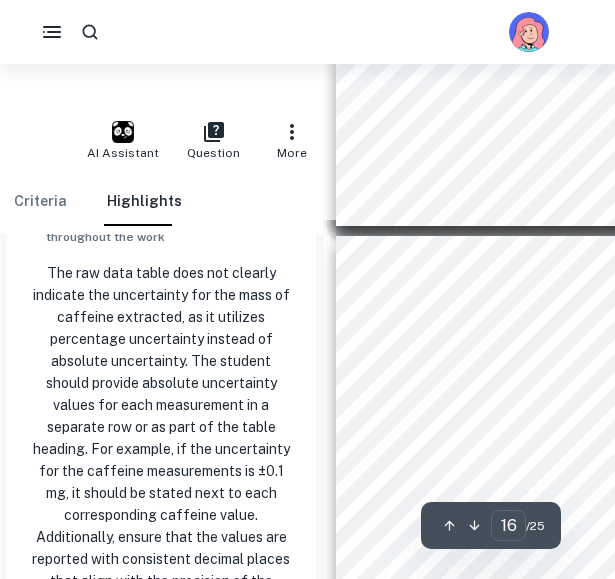 click on "View highlight" at bounding box center (241, 668) 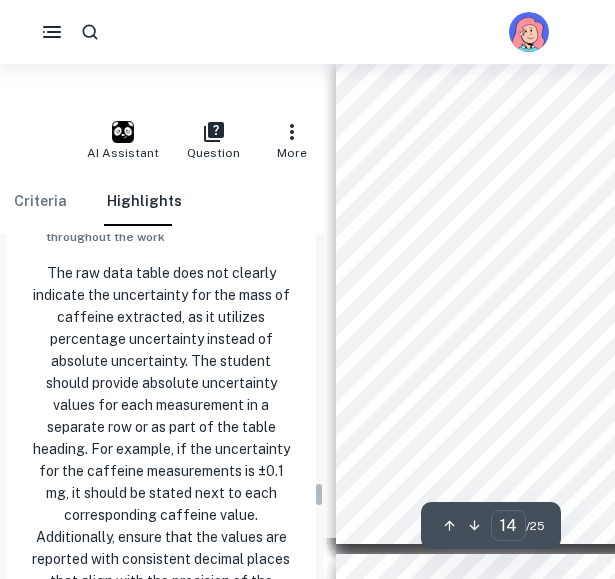 scroll, scrollTop: 6444, scrollLeft: 14, axis: both 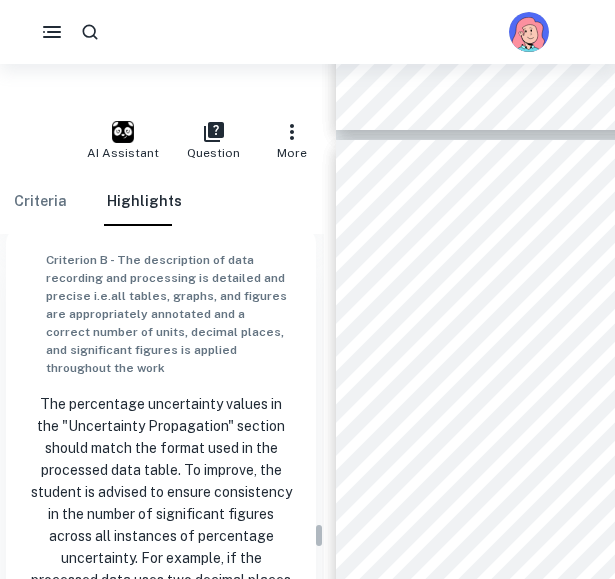 click on "The percentage uncertainty values in the "Uncertainty Propagation" section should match the format used in the processed data table. To improve, the student is advised to ensure consistency in the number of significant figures across all instances of percentage uncertainty. For example, if the processed data uses two decimal places (e.g., 2.00%), the student should apply the same formatting in the uncertainty calculations. The student should explicitly label the units alongside the percentage uncertainty values." at bounding box center (161, 547) 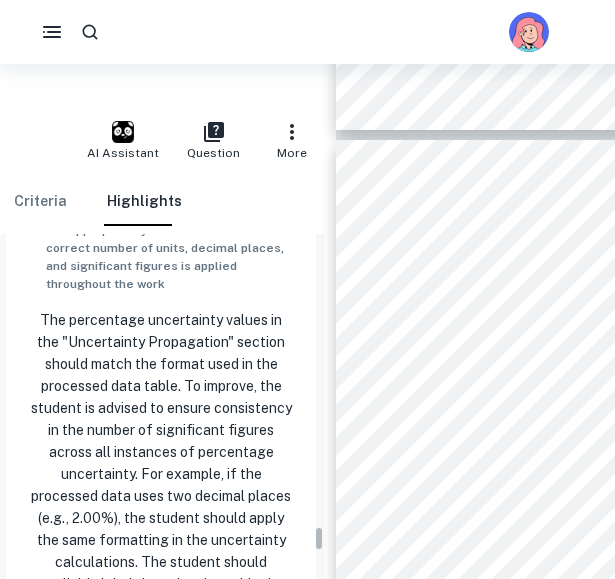 scroll, scrollTop: 6945, scrollLeft: 0, axis: vertical 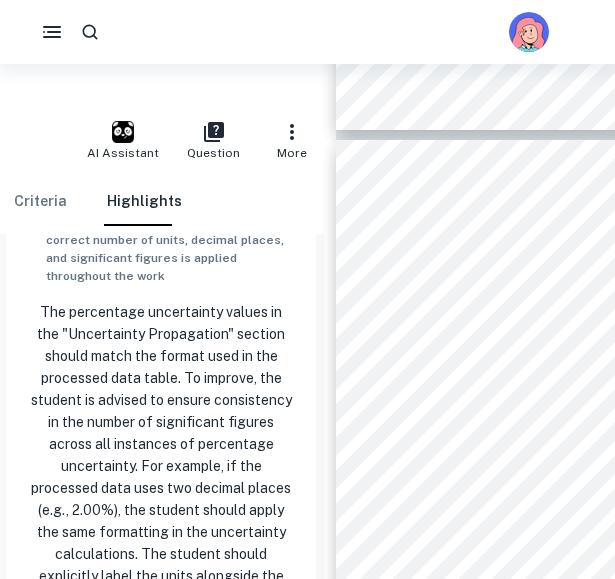 click on "Go to subcriterion View highlight" at bounding box center (161, 663) 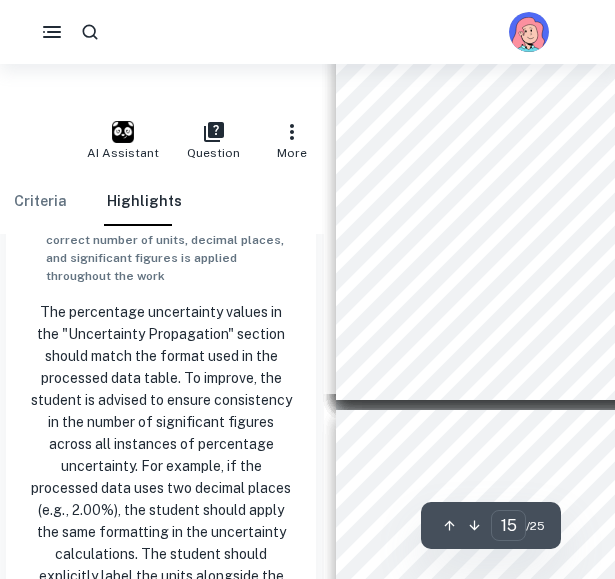 scroll, scrollTop: 7178, scrollLeft: 14, axis: both 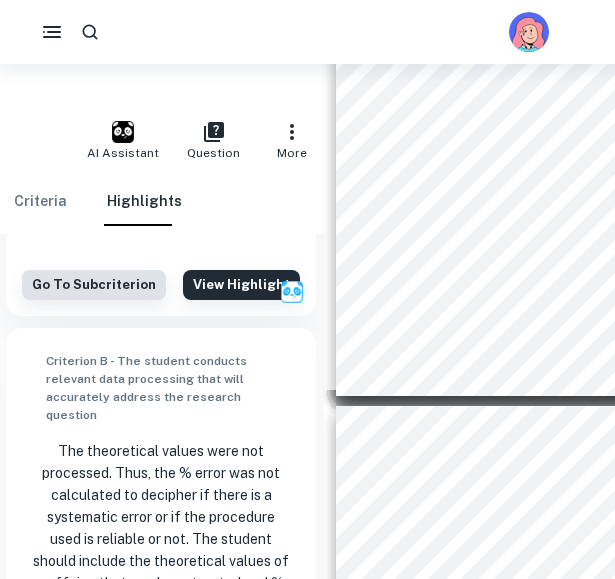 click on "View highlight" at bounding box center [241, 670] 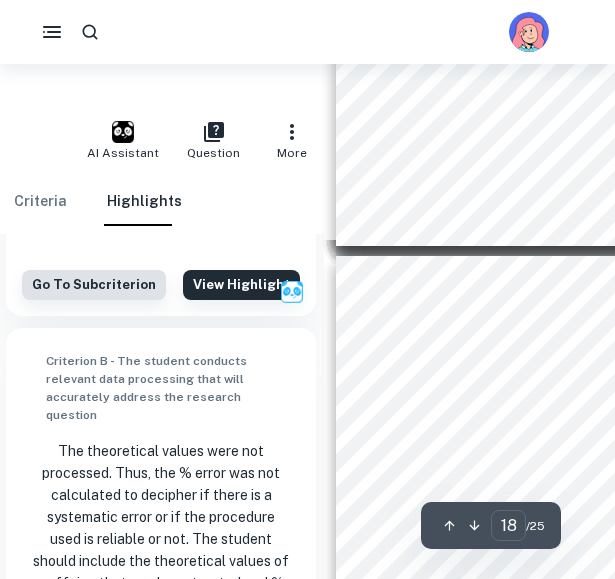 scroll, scrollTop: 8329, scrollLeft: 14, axis: both 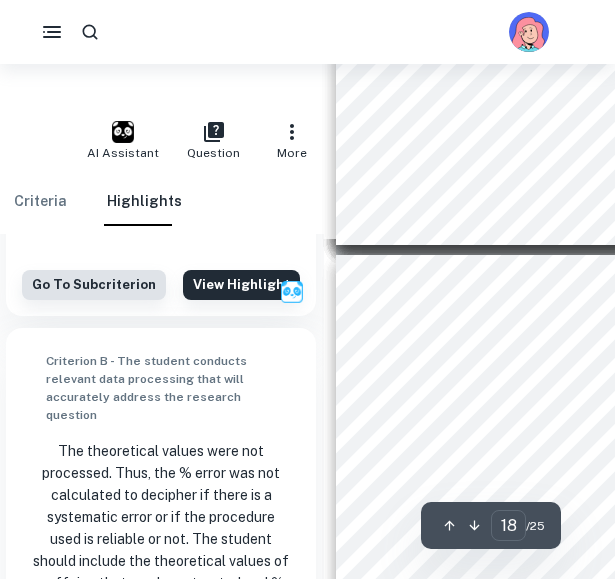 click on "View highlight" at bounding box center (241, 670) 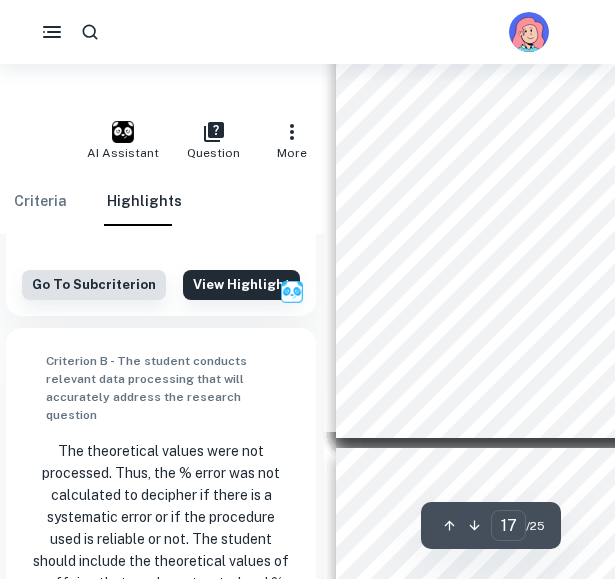 scroll, scrollTop: 8132, scrollLeft: 14, axis: both 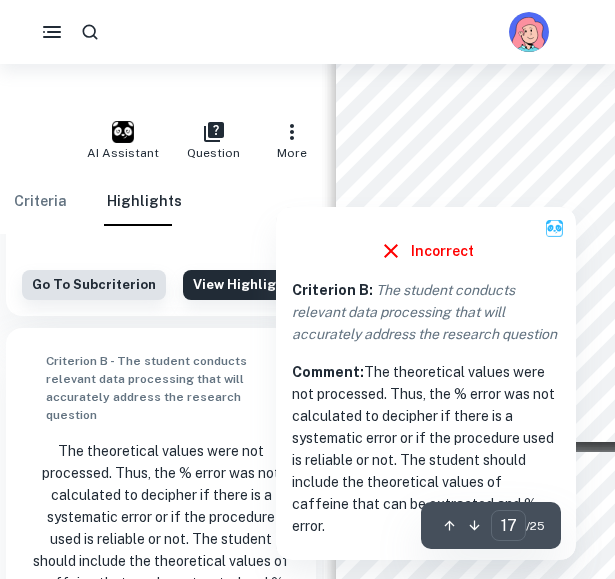 click on "Page   17   of   25 Formula 3. Lower and Upper outlier limits (quartile ranges)   of masses calculated: 𝑈𝑂𝐿 :   =   𝑄 3   +   1 . 5   ×   𝐼𝑄𝑅 𝐿𝑂𝐿 :   =   𝑄 1   −   1 . 5   ×   𝐼𝑄𝑅 𝐼𝑄𝑅   =   𝑄 3   −   𝑄 1 Example: 𝑈𝑂𝐿 ( 𝑟𝑜𝑎𝑠𝑡 2 )   =   76 . 38   +   1 . 5   ×   ( 76 . 38   −   75 . 81 )   =   77 . 24 𝐿𝑂𝐿   ( 𝑟𝑜𝑎𝑠𝑡   2 )   =   75 . 81   −   1 . 5   ×   ( 76 . 38   −   75 . 81 )   =   74 . 96 𝐼𝑄𝑅   =   76 . 81   −   75 . 81   =   0 . 57 Table   6 .   Formulas used in experiment. Processed data   and Analysis: Roast Level   Mean (mg)   Standard dev (mg): Lower outlier (mg): Upper outlier (mg): % uncertainty 2   76.27   0.60   74.9 6   77.2 4   2.003 4   74.62   0.74   72.5 7   76.6 1   2.003 6   70.40   0.87   67.63   73.07   2.003 8   68.38   0.55   67.22   69.78   2.003 10   66.31   1.01   63.84   68.60   2.004 Table   7   and outliers" at bounding box center (525, 197) 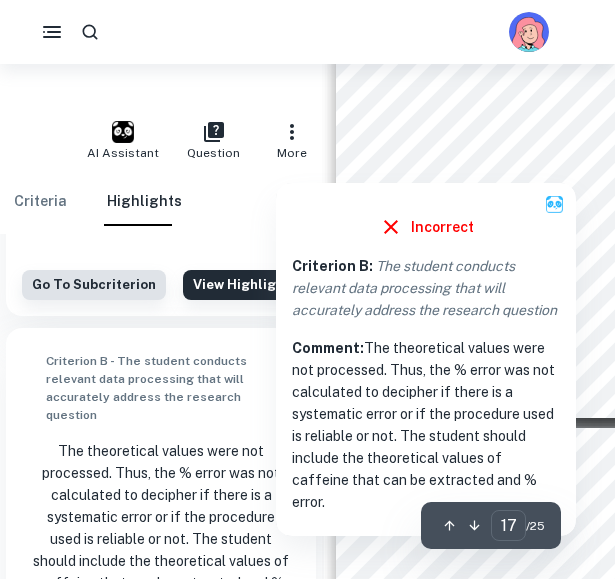 click at bounding box center [484, 171] 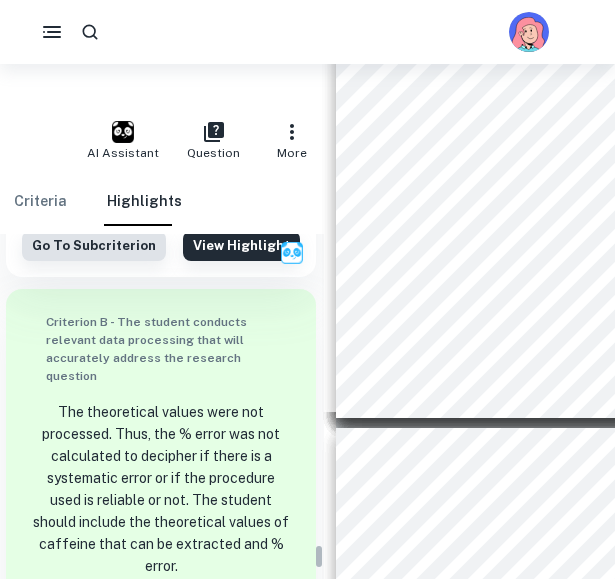 scroll, scrollTop: 7361, scrollLeft: 0, axis: vertical 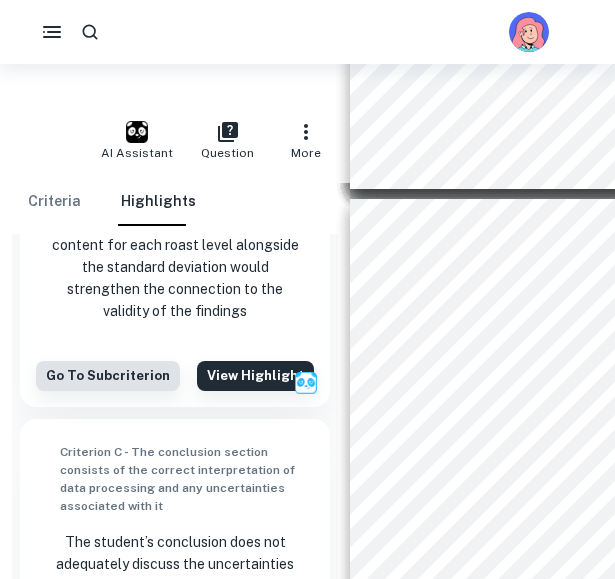 click on "The student’s conclusion does not adequately discuss the uncertainties associated with the results. To improve, the student should include a summary of the uncertainty propagation described earlier in the [GEOGRAPHIC_DATA]. This should involve evaluating the magnitude of the uncertainties, their impact on the results, and how they affect the overall reliability of the findings. For example, the student might state, "The low percentage uncertainty of 2.003% indicates high precision in the measurements, suggesting the results are reliable and support the hypothesis that lighter roasts contain more caffeine."" at bounding box center (175, 718) 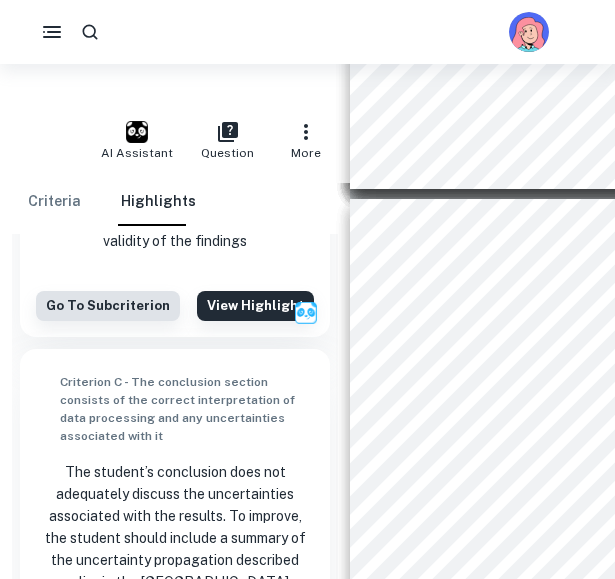 scroll, scrollTop: 8209, scrollLeft: 0, axis: vertical 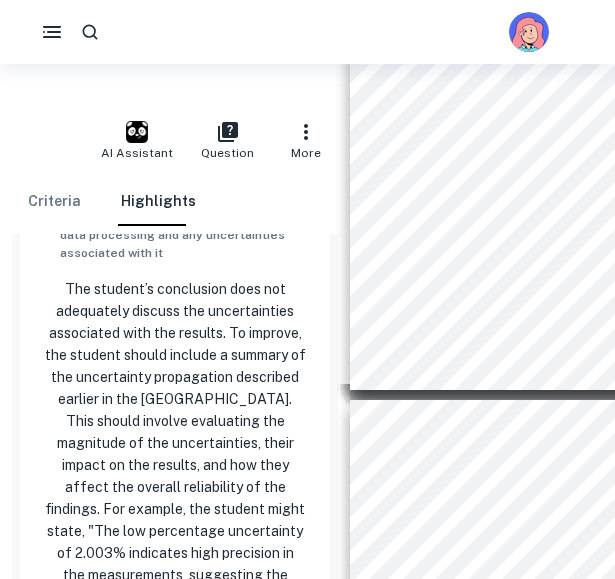 click on "View highlight" at bounding box center (255, 706) 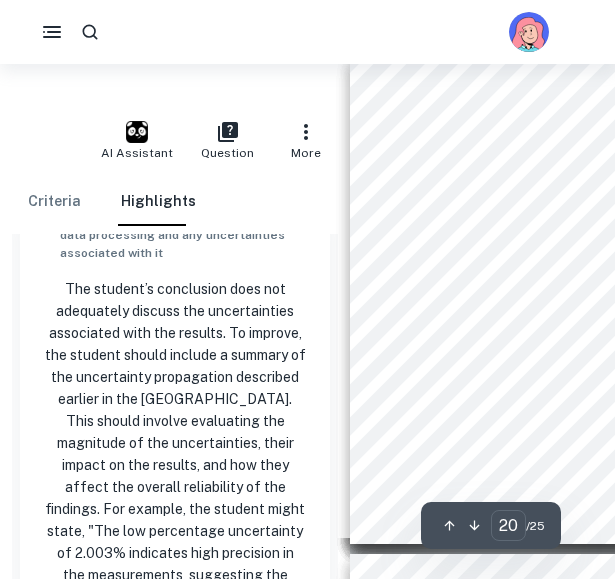 scroll, scrollTop: 9536, scrollLeft: 0, axis: vertical 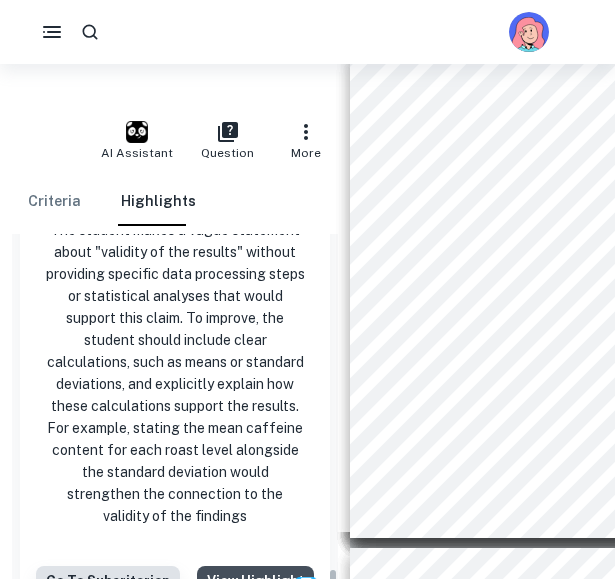 click on "View highlight" at bounding box center [255, 581] 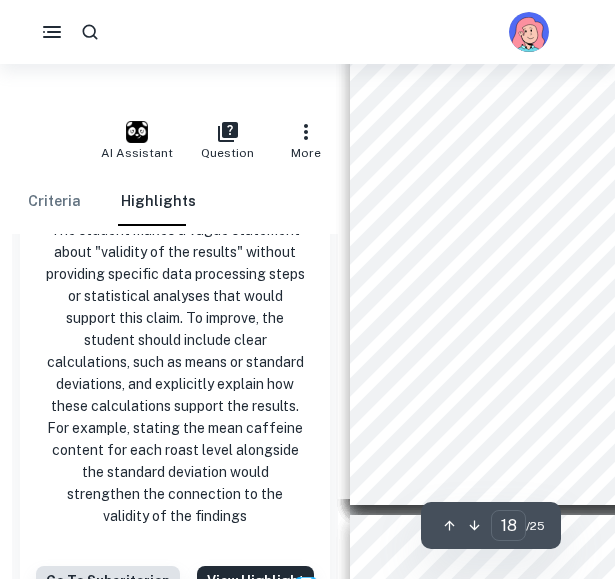 scroll, scrollTop: 8566, scrollLeft: 0, axis: vertical 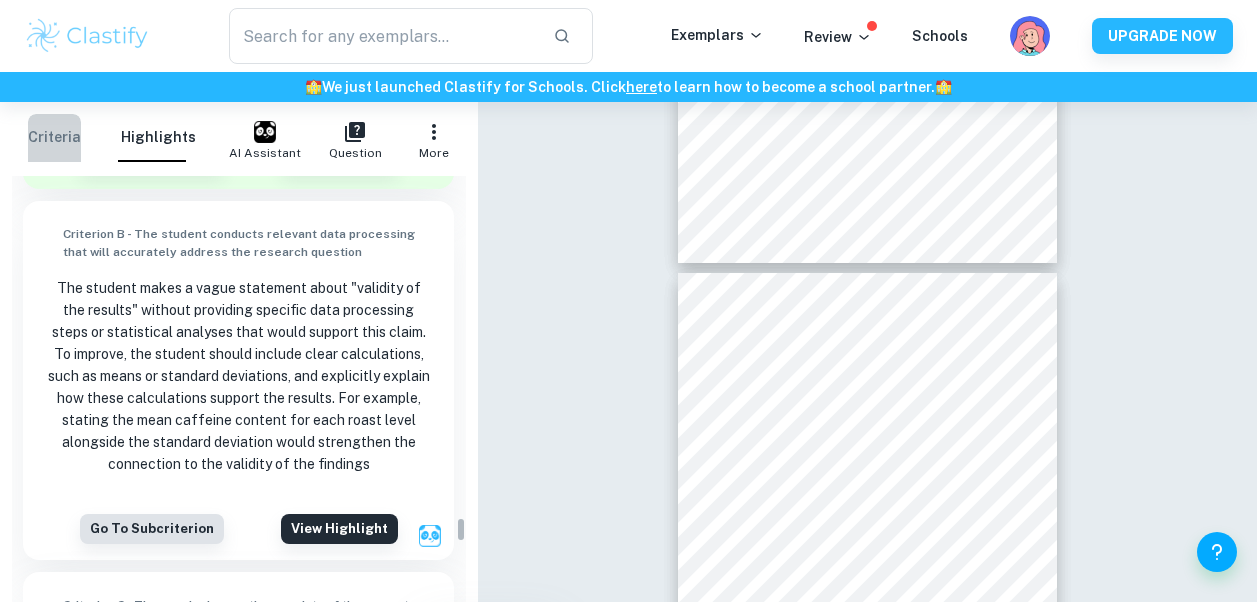 click on "Criteria" at bounding box center (54, 138) 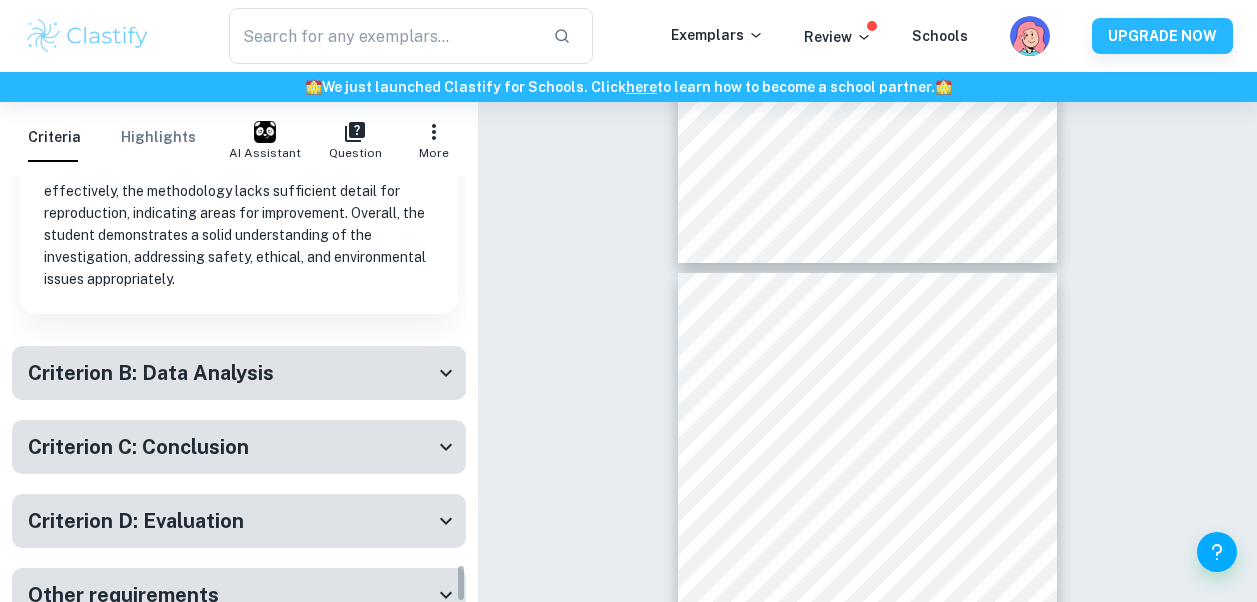 scroll, scrollTop: 4424, scrollLeft: 0, axis: vertical 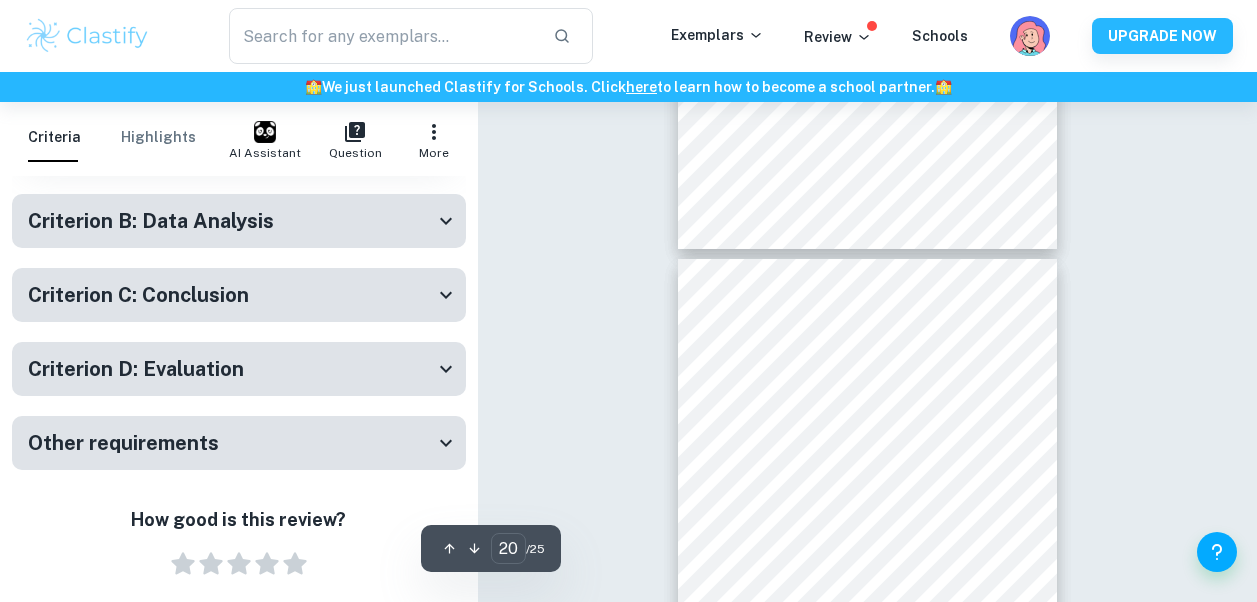 click on "Criterion D: Evaluation" at bounding box center [136, 369] 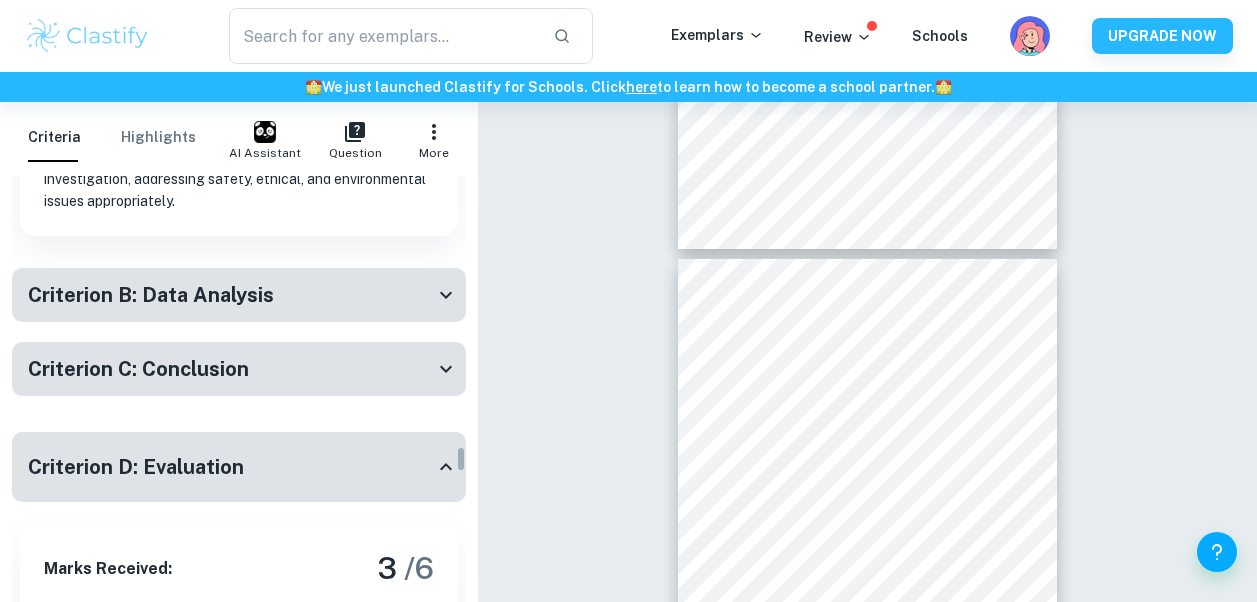 scroll, scrollTop: 4345, scrollLeft: 0, axis: vertical 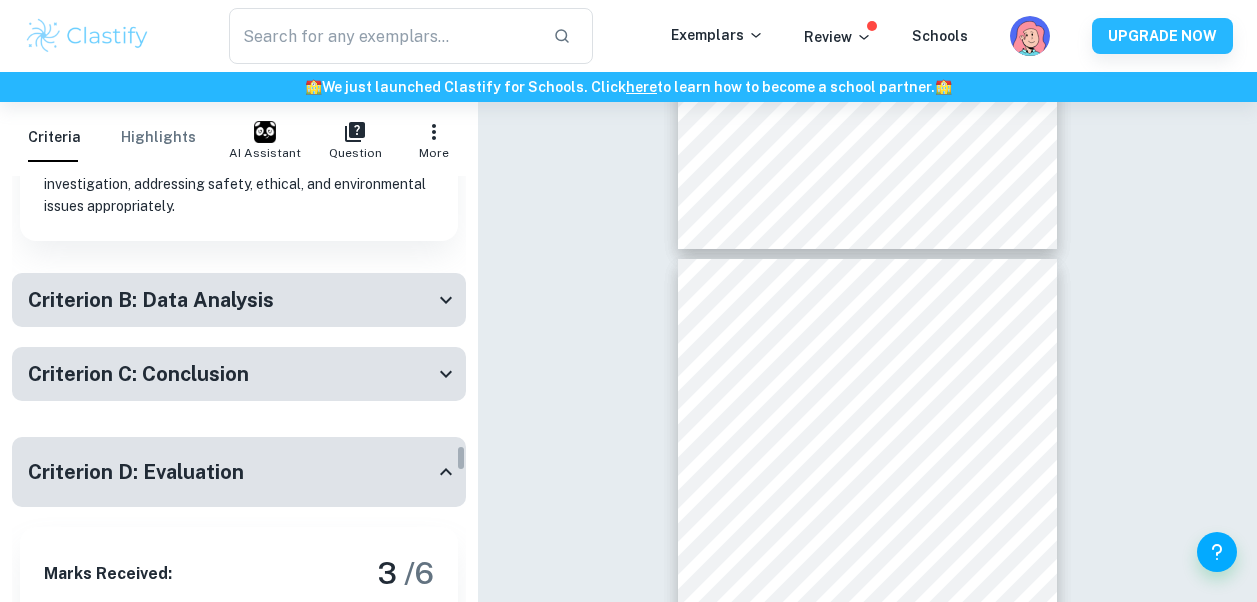 click on "Criterion C: Conclusion" at bounding box center (231, 374) 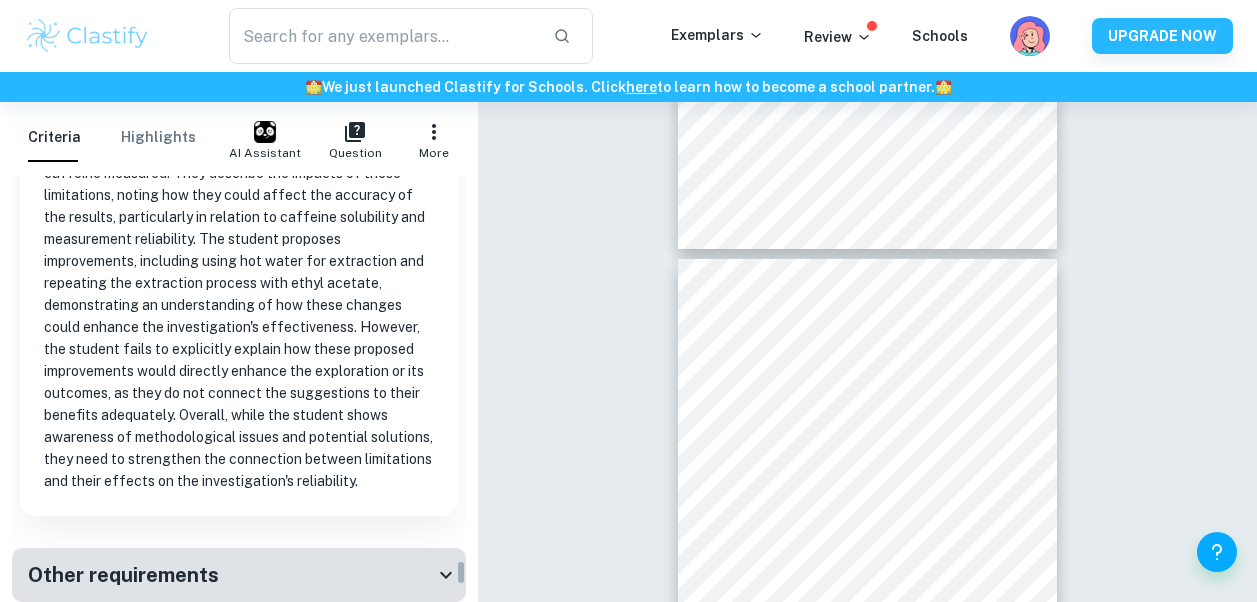scroll, scrollTop: 8730, scrollLeft: 0, axis: vertical 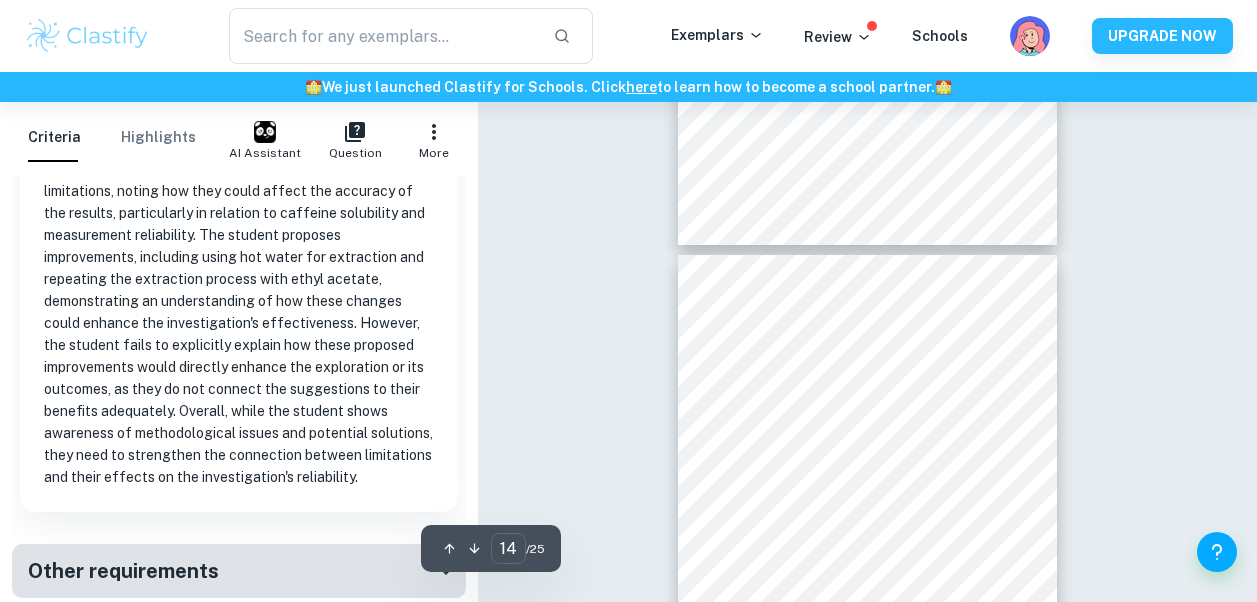 type on "13" 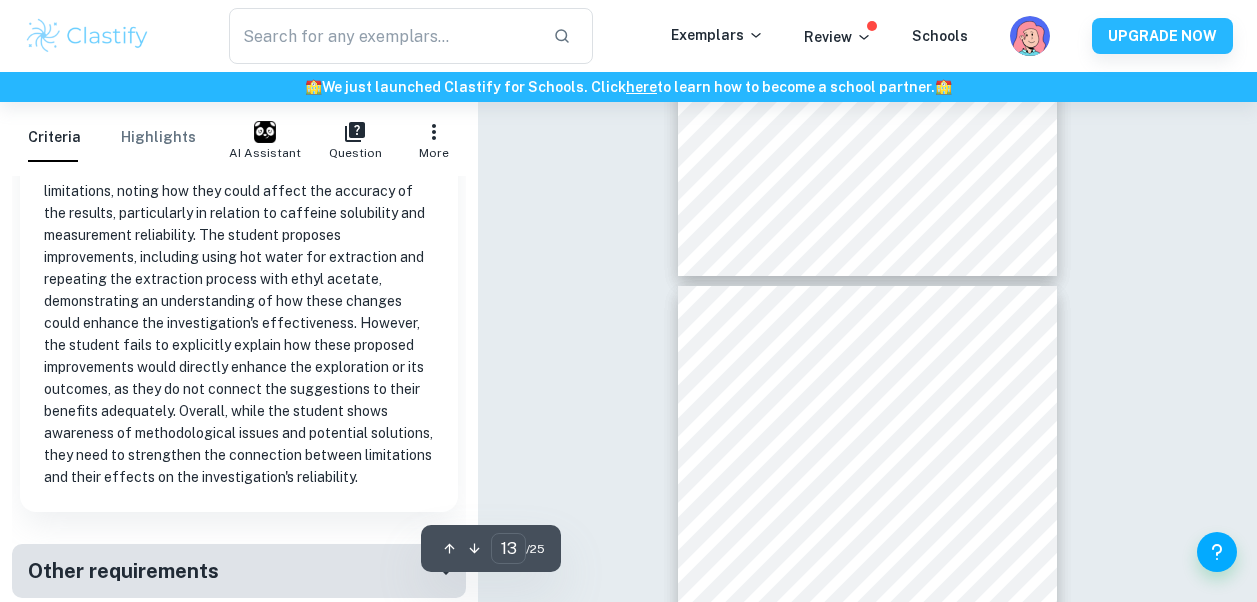 scroll, scrollTop: 5817, scrollLeft: 0, axis: vertical 